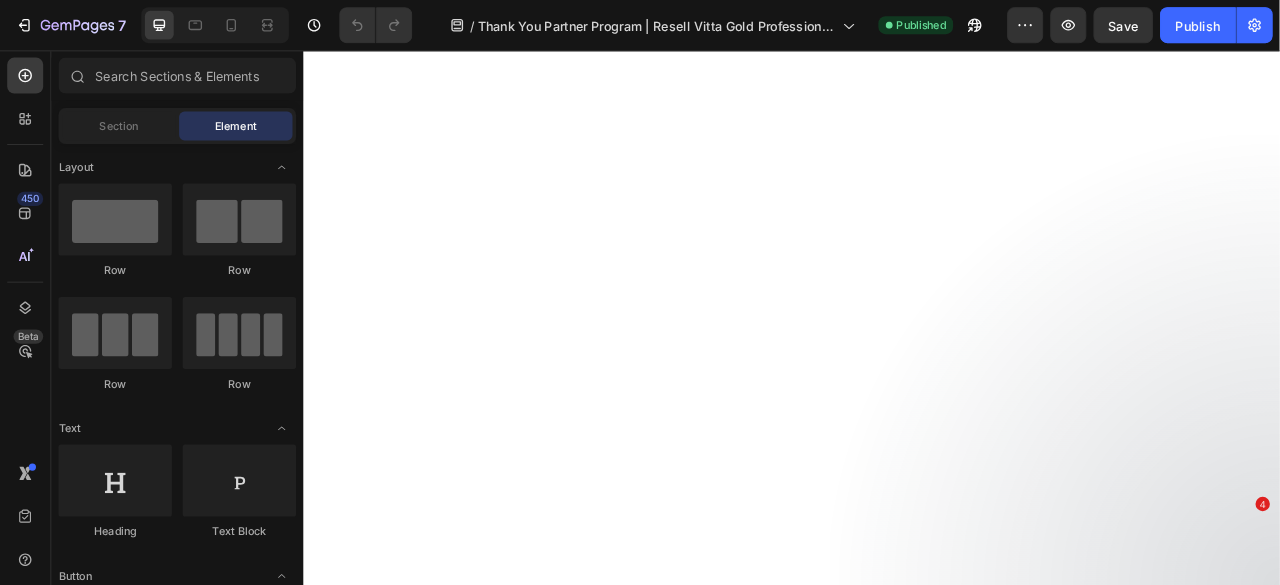 scroll, scrollTop: 0, scrollLeft: 0, axis: both 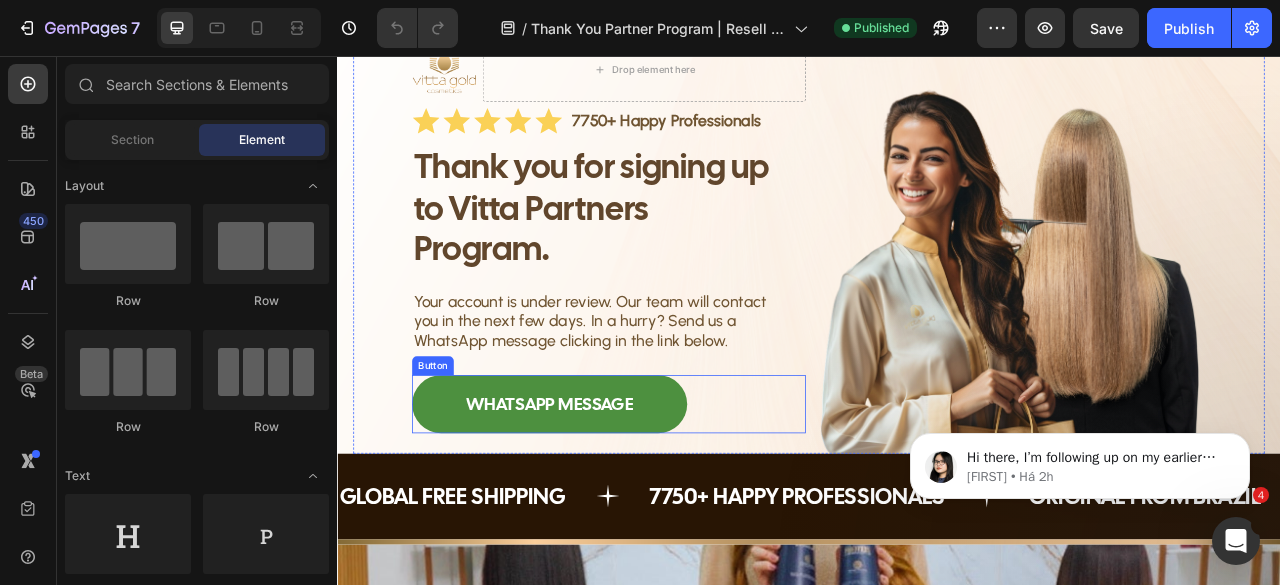 click on "WHATSAPP MESSAGE" at bounding box center [607, 499] 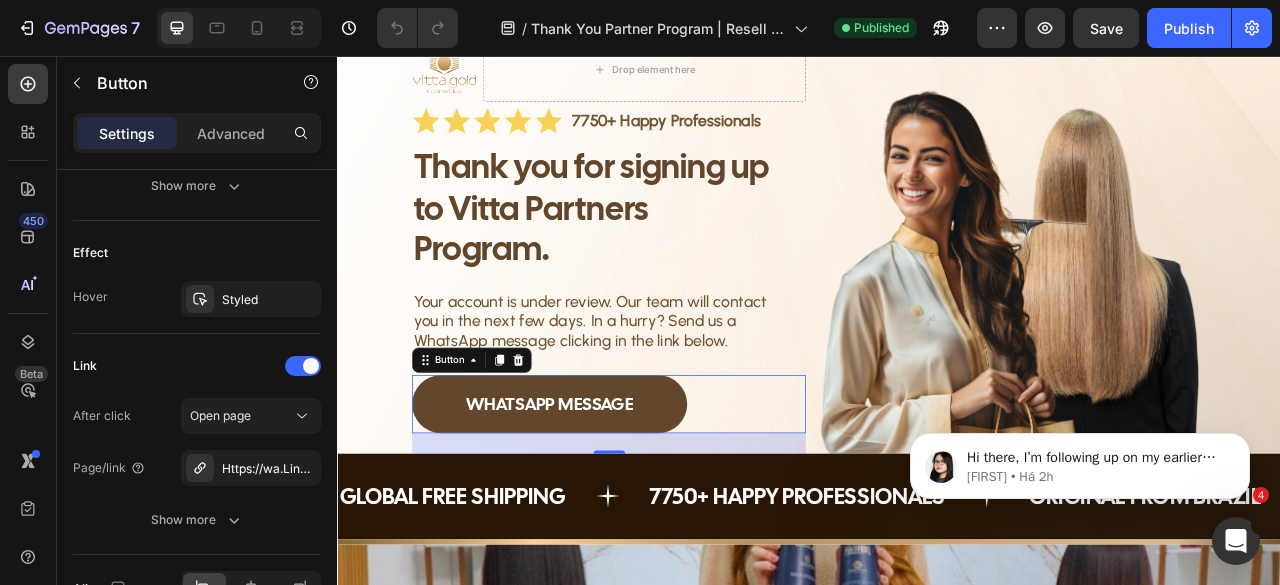 scroll, scrollTop: 1100, scrollLeft: 0, axis: vertical 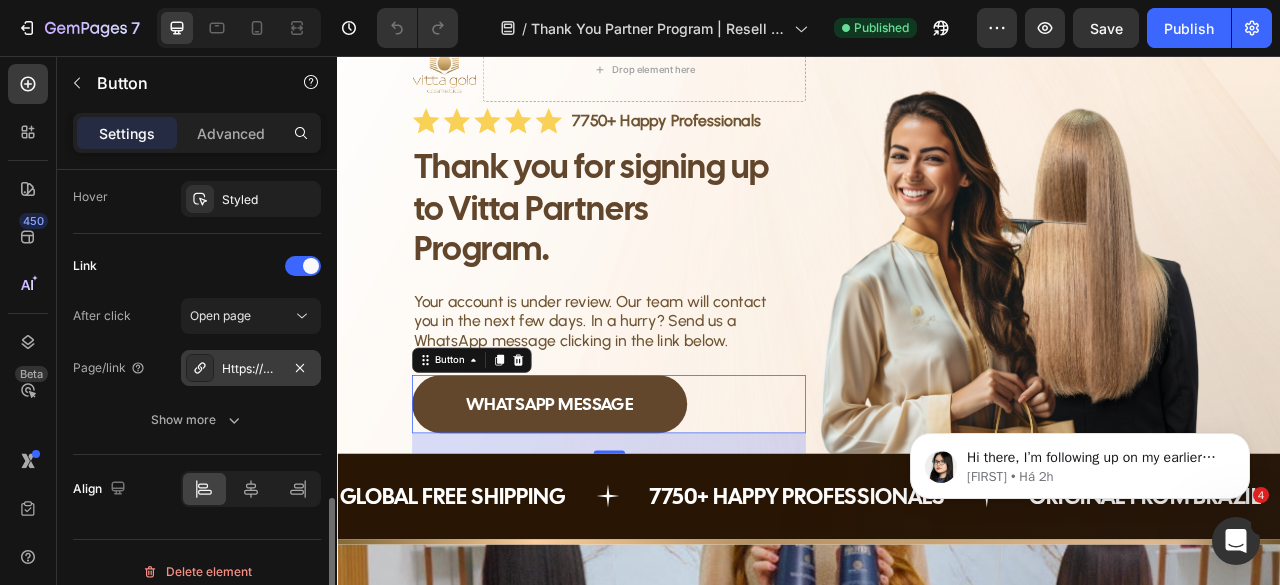 click on "Https://wa.Link/1kciqi" at bounding box center [251, 369] 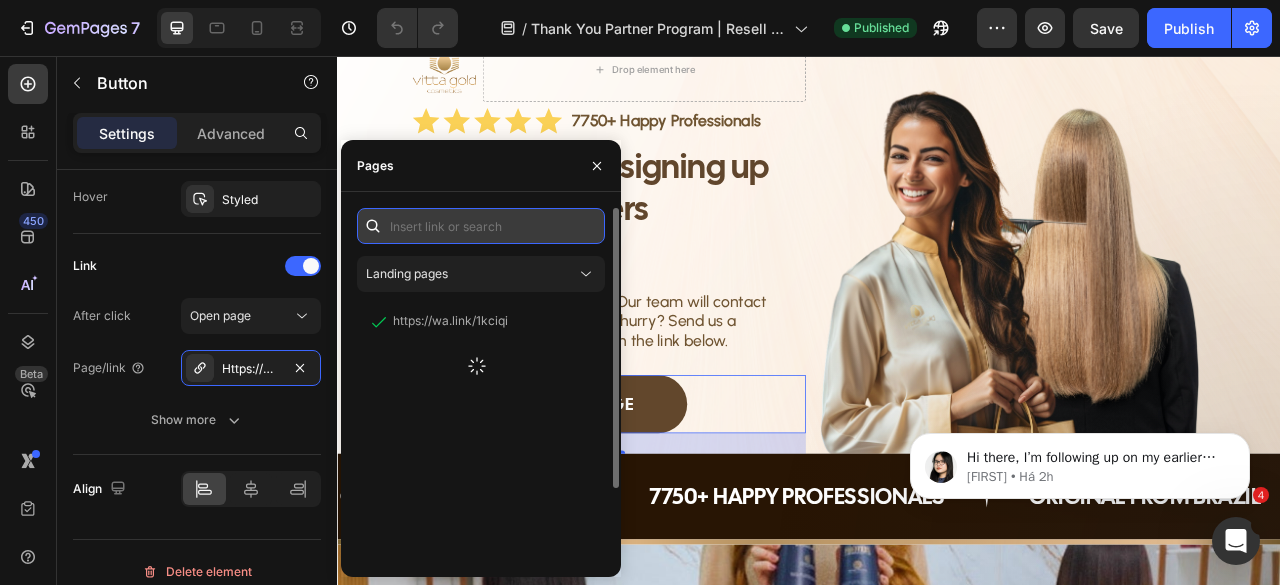 click at bounding box center [481, 226] 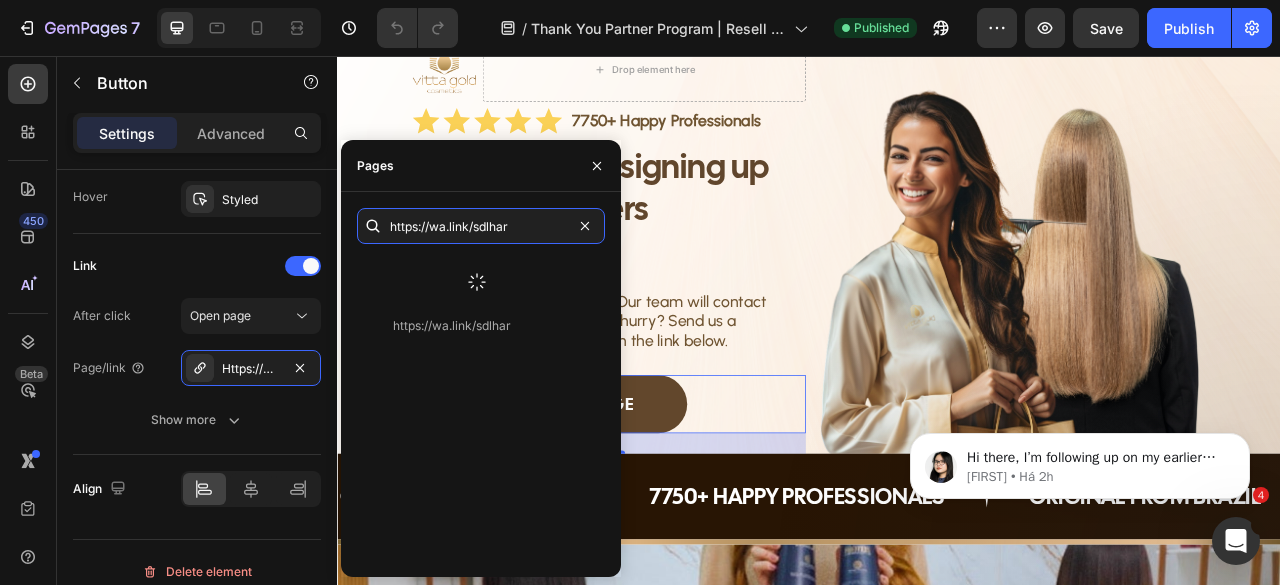 type on "https://wa.link/sdlhar" 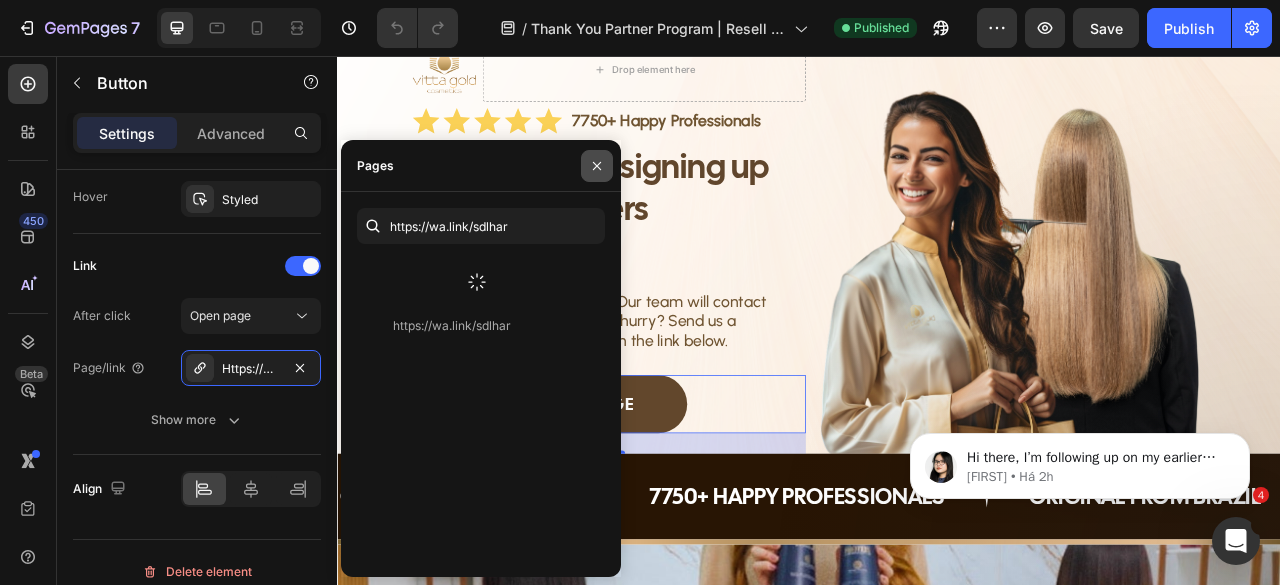 click 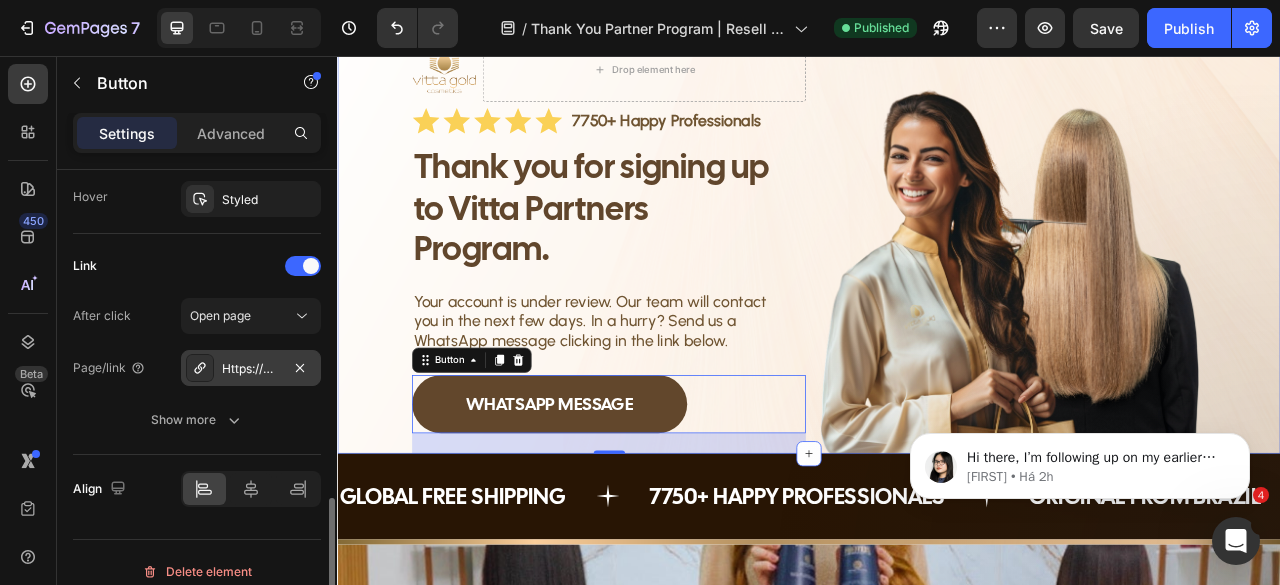 click on "Https://wa.Link/sdlhar" at bounding box center (251, 368) 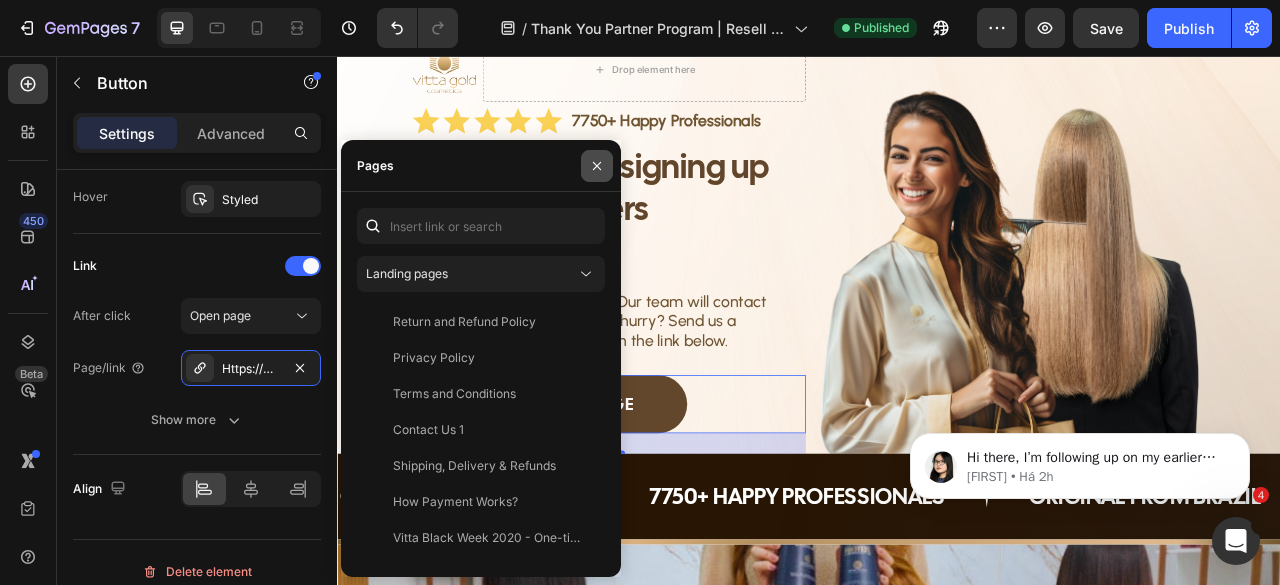 click 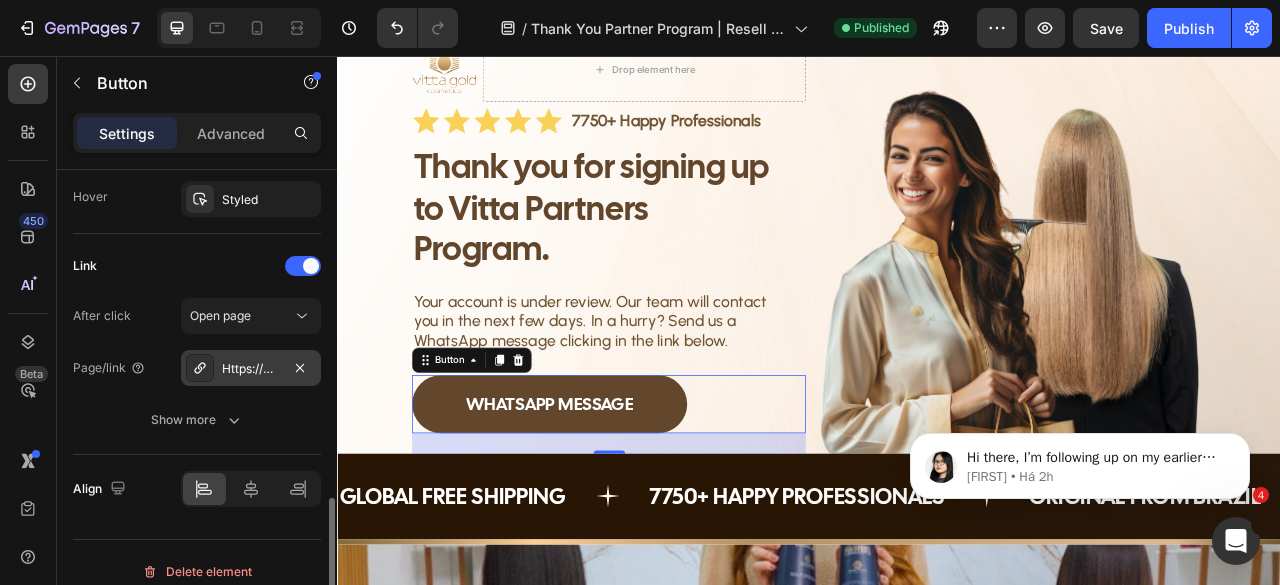 click on "Https://wa.Link/sdlhar" at bounding box center [251, 369] 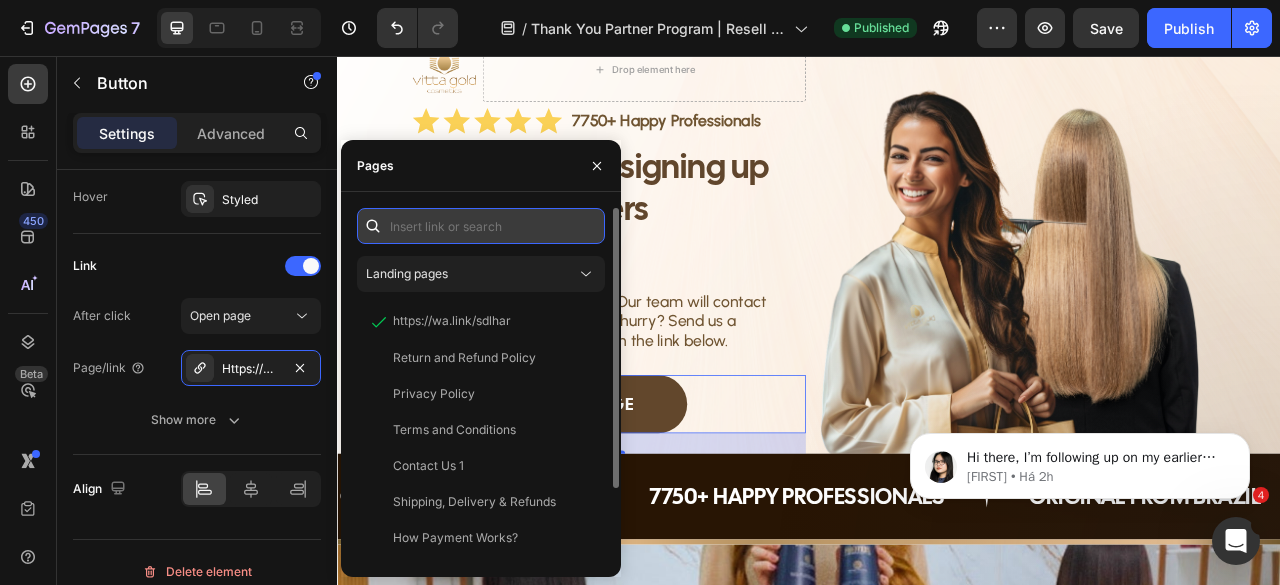 paste on "https://wa.link/sdlhar" 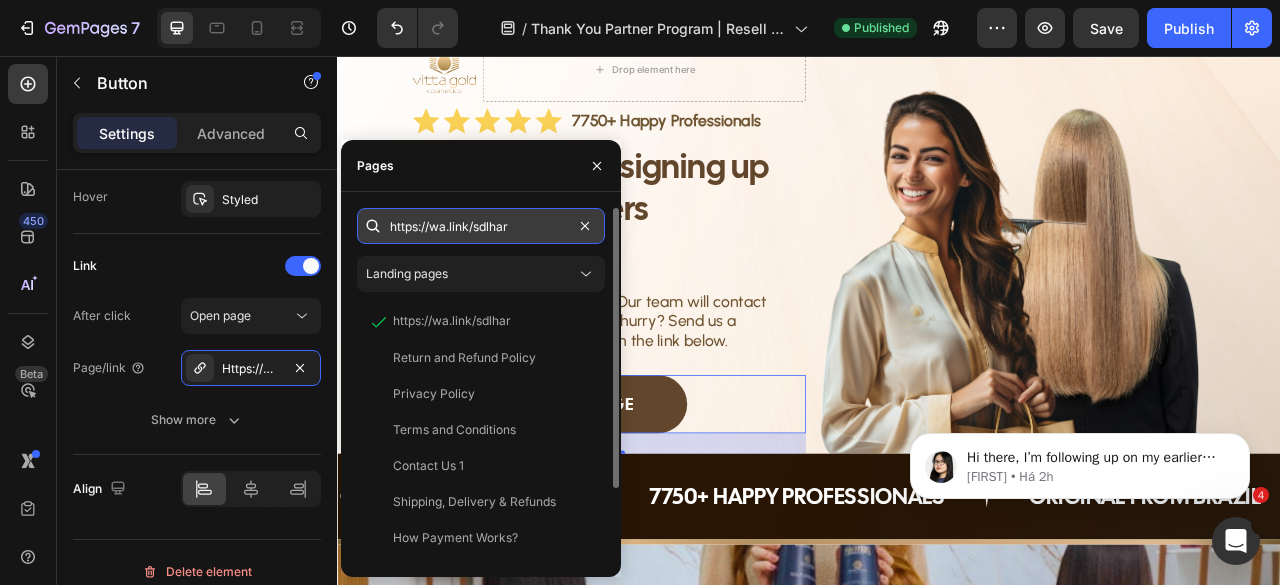 click on "https://wa.link/sdlhar" at bounding box center [481, 226] 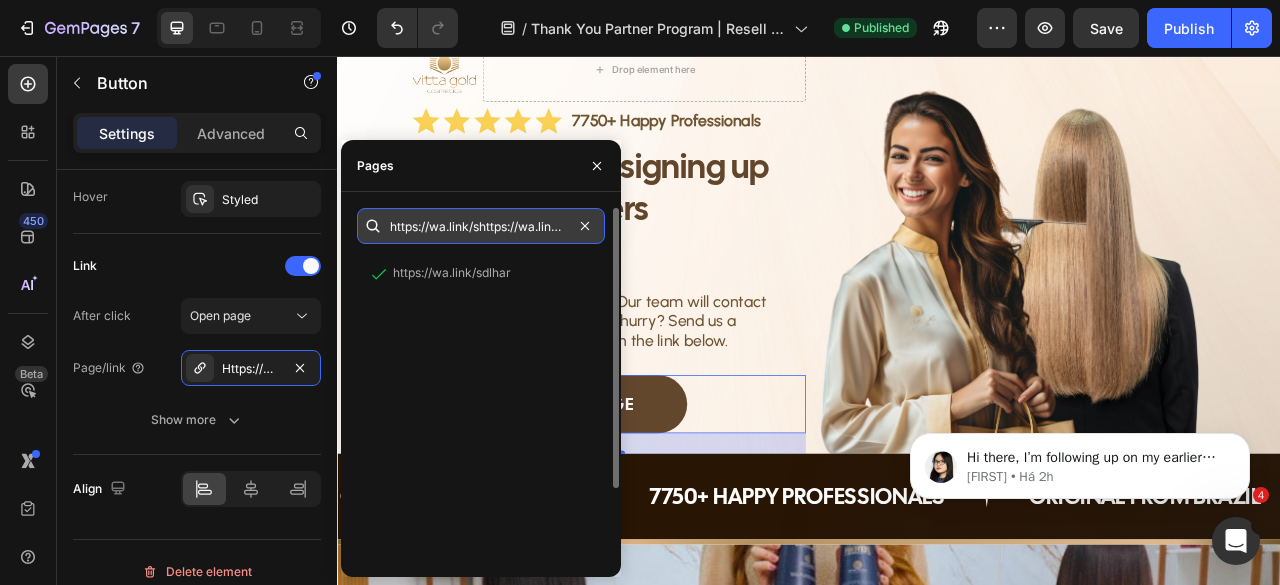 click on "https://wa.link/shttps://wa.link/sdlhardlhar" at bounding box center (481, 226) 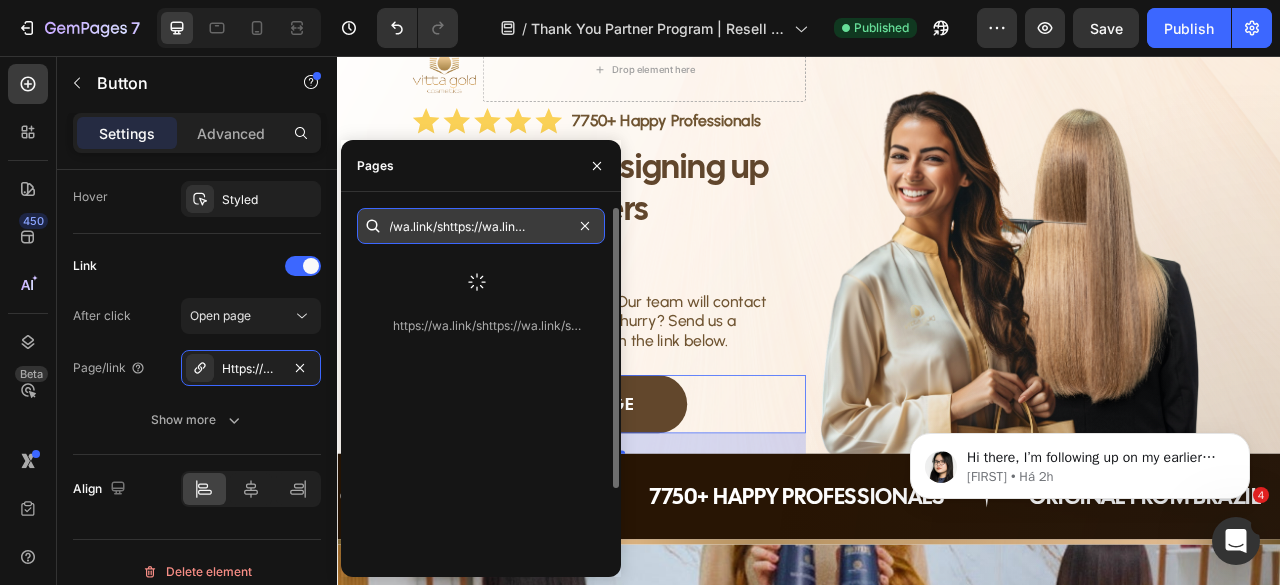 paste 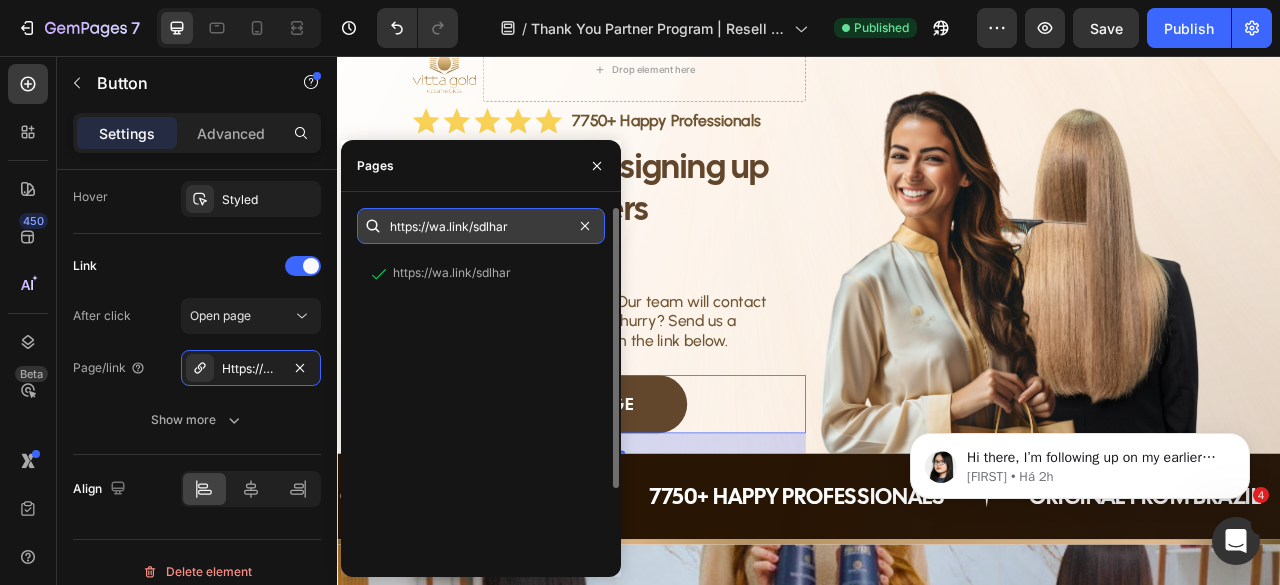 click on "https://wa.link/sdlhar" at bounding box center (481, 226) 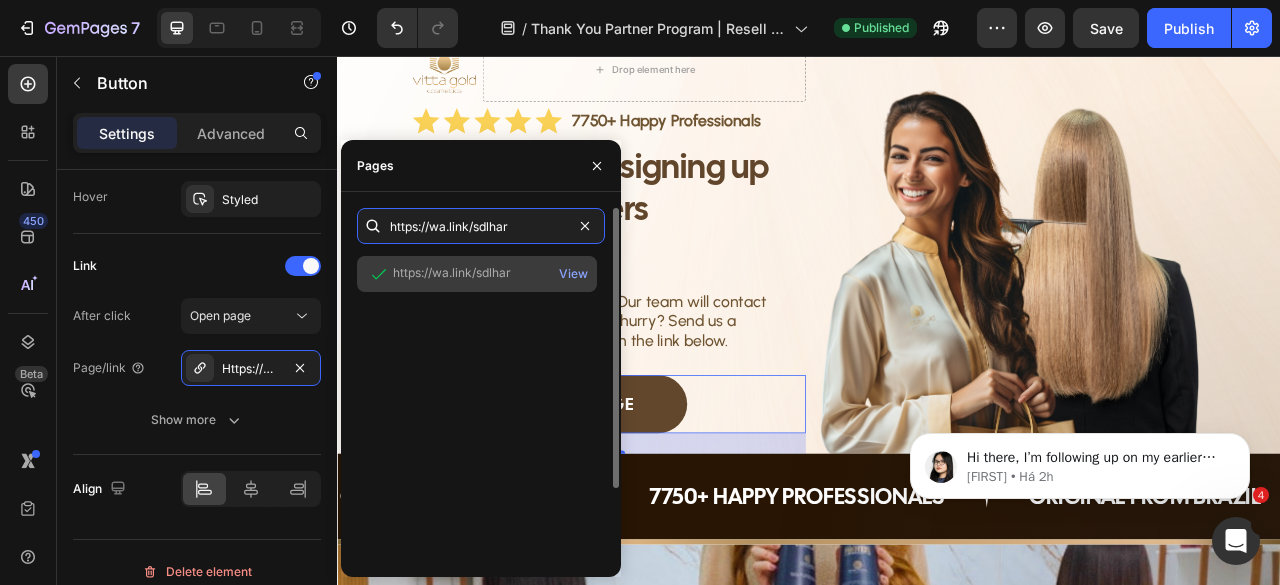type on "https://wa.link/sdlhar" 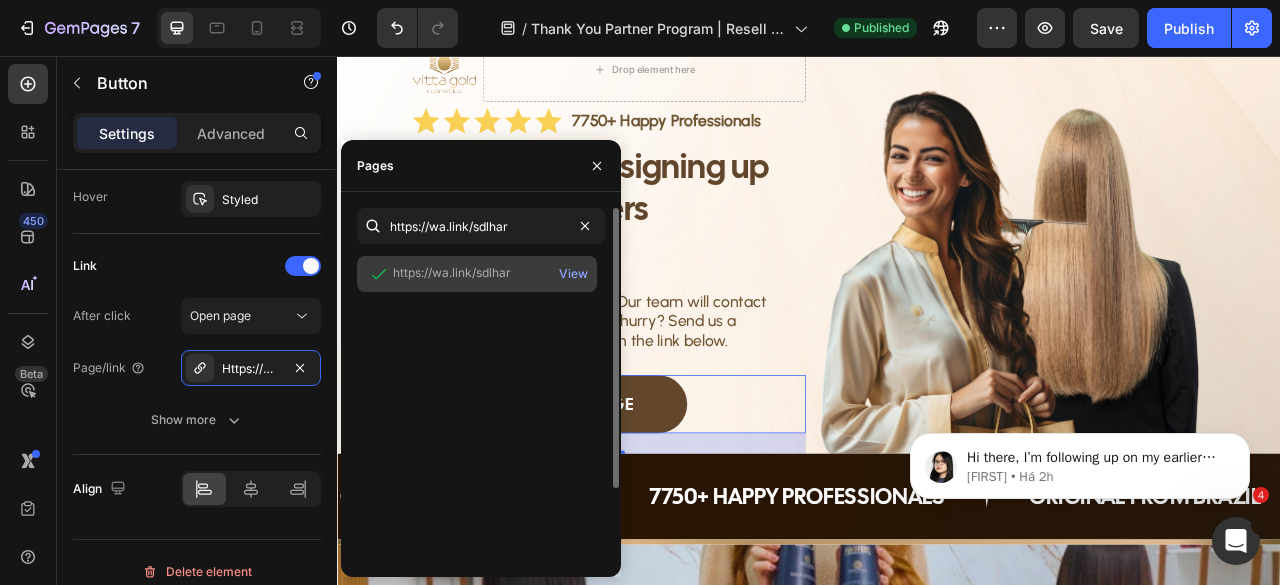 click on "https://wa.link/sdlhar" 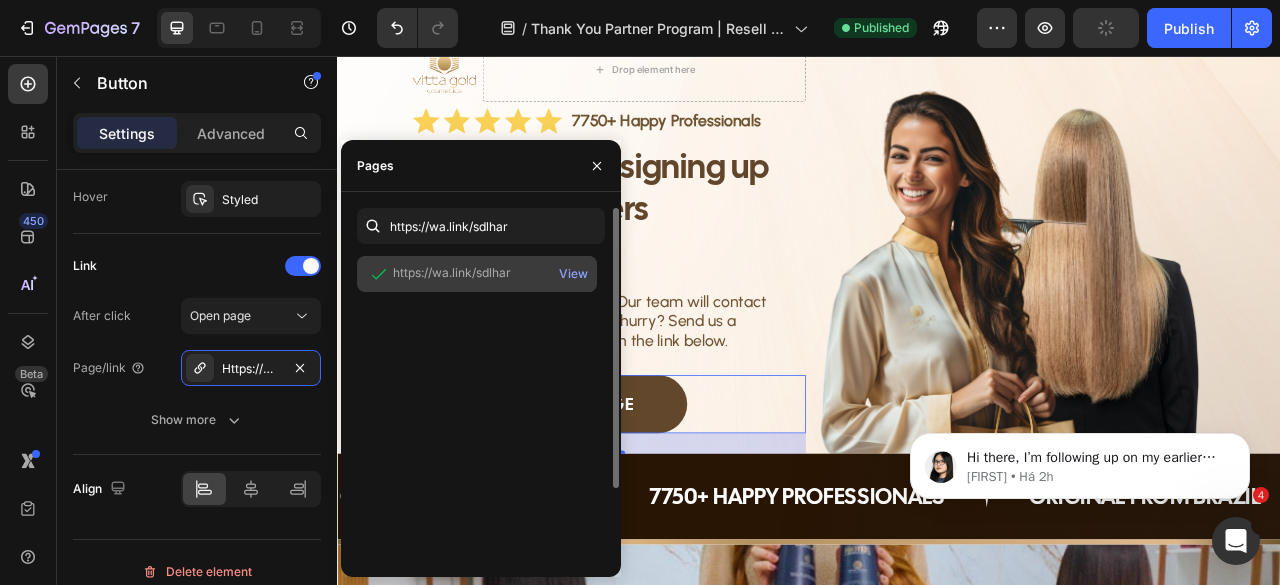 click on "https://wa.link/sdlhar" 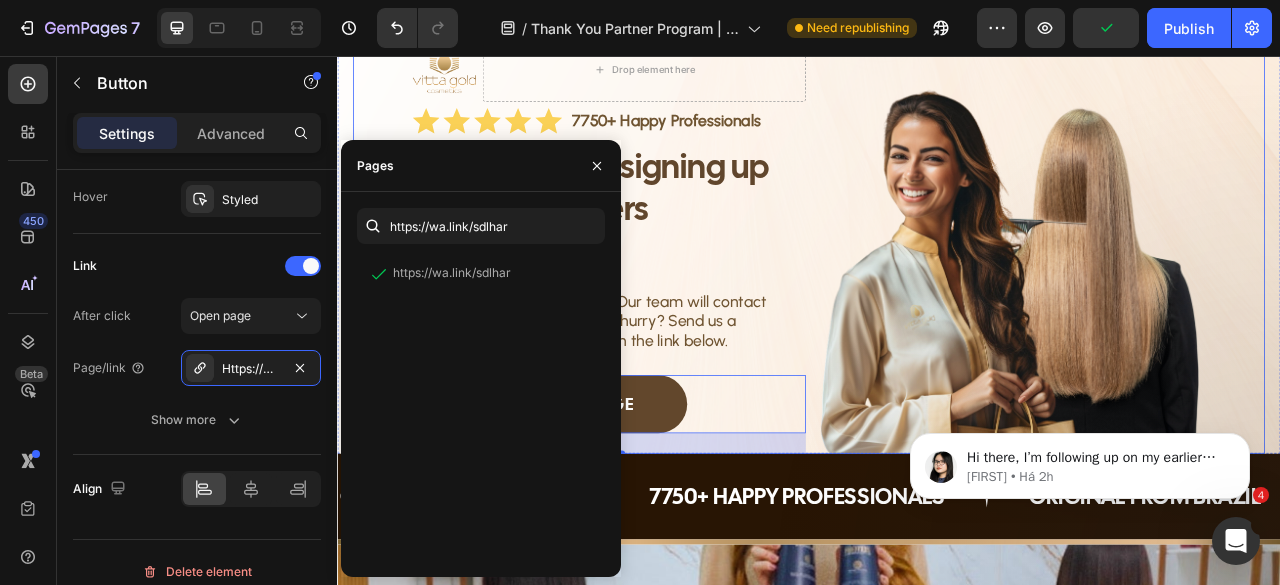 click on "Thank you for signing up to Vitta Partners Program." at bounding box center [670, 250] 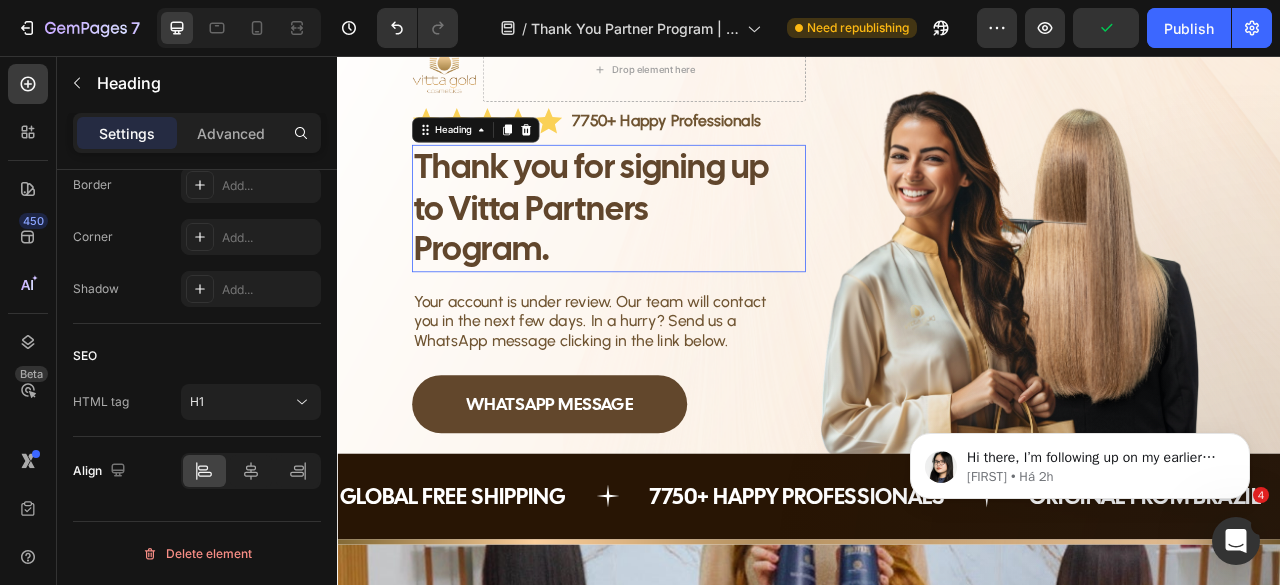 scroll, scrollTop: 0, scrollLeft: 0, axis: both 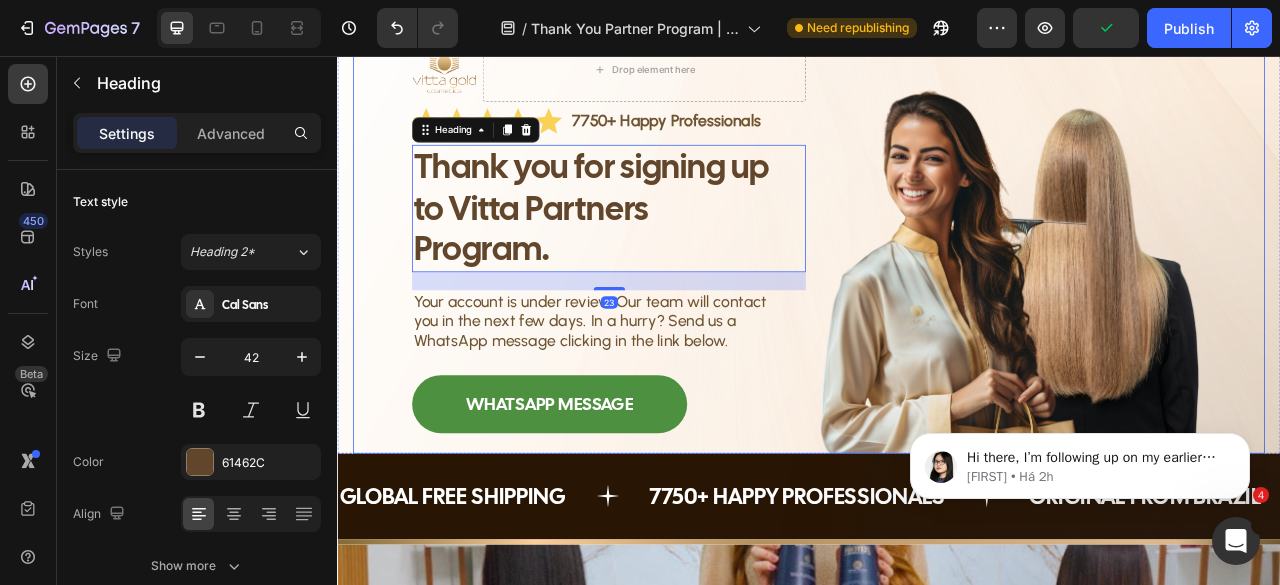 click on "WHATSAPP MESSAGE" at bounding box center (607, 499) 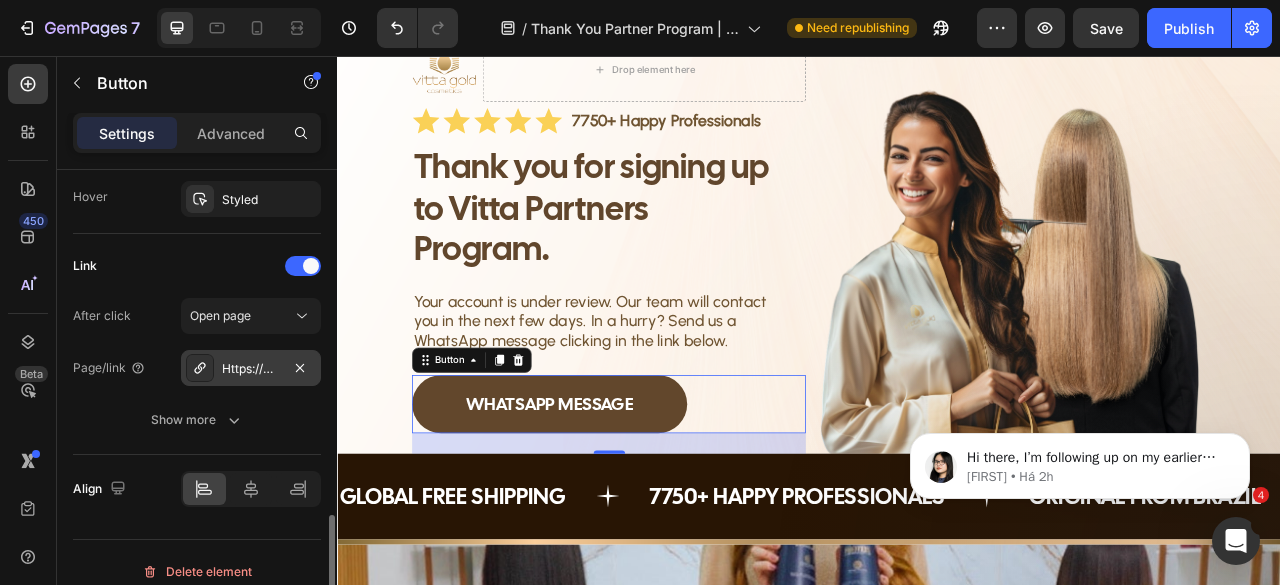 scroll, scrollTop: 1113, scrollLeft: 0, axis: vertical 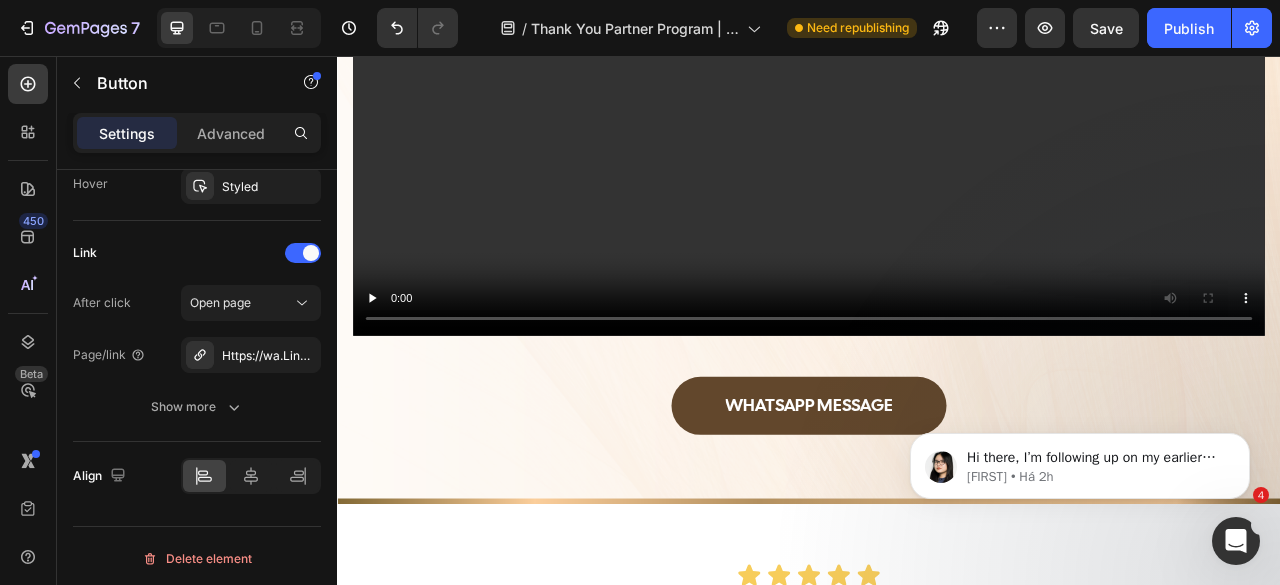 click on "Hi there, I’m following up on my earlier message — I am still waiting for your information. Once I have that, I can look into the issue further. If I don't hear back, this conversation will be closed in the next 24 hours, but you can always reopen it anytime. [FIRST] • Há 2h" at bounding box center [1080, 461] 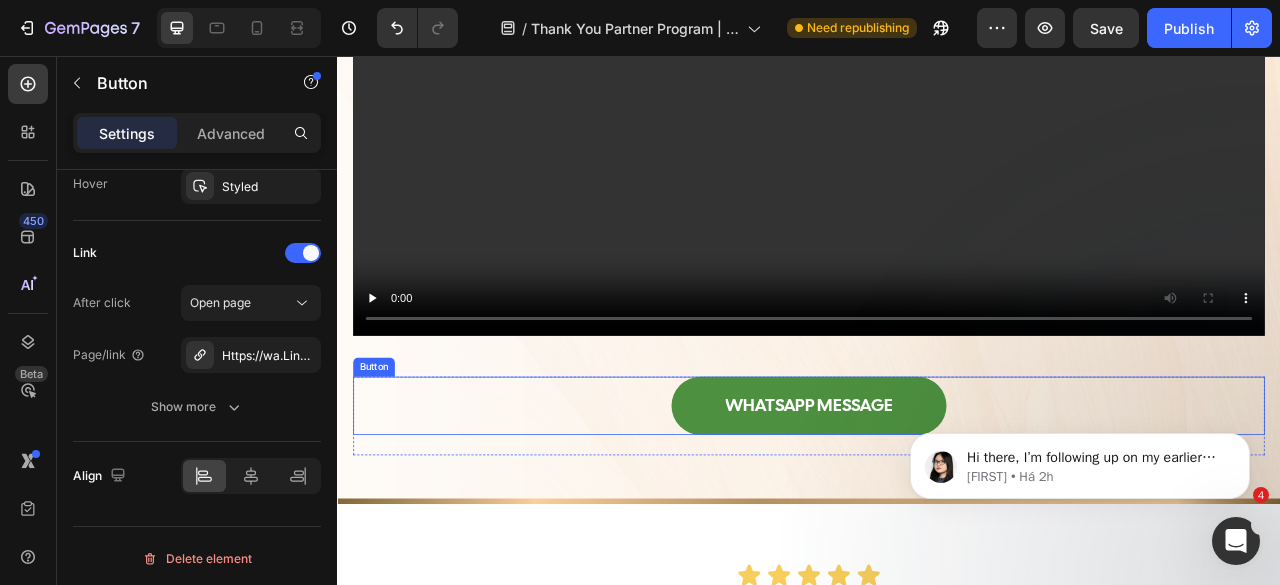 click on "WHATSAPP MESSAGE" at bounding box center [937, 501] 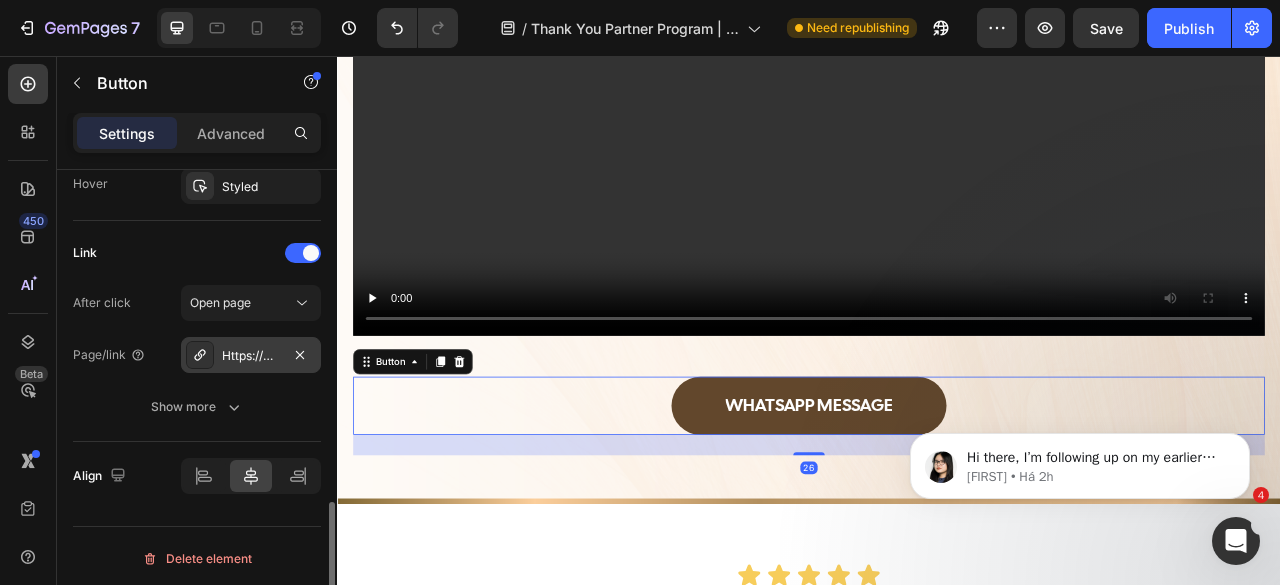 click on "Https://wa.Link/1kciqi" at bounding box center [251, 356] 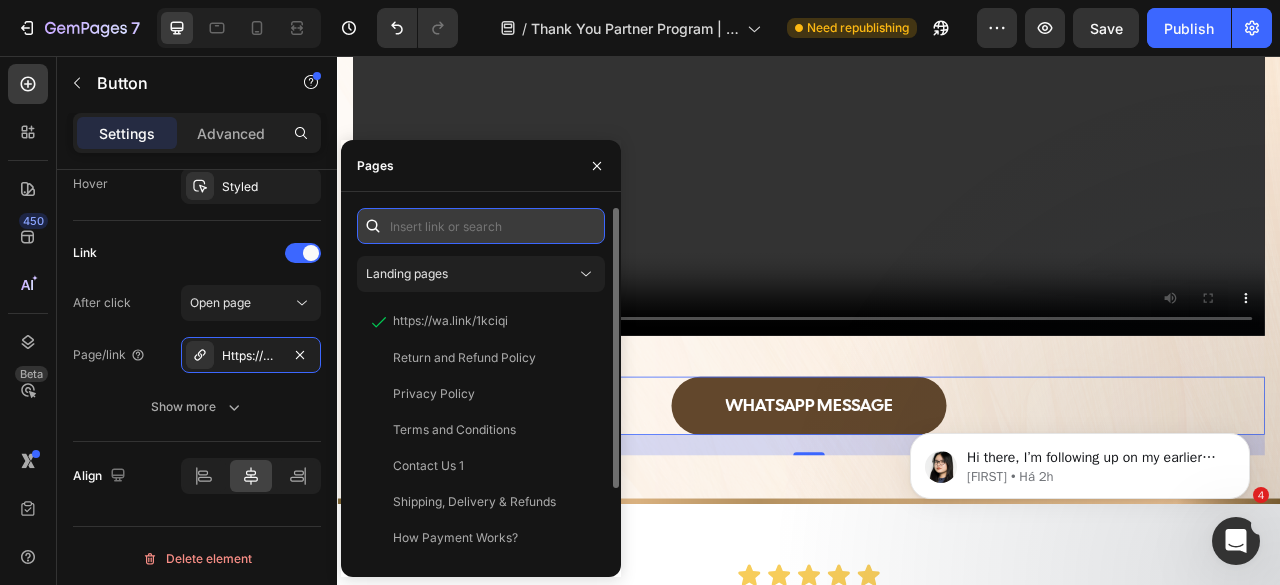 click at bounding box center [481, 226] 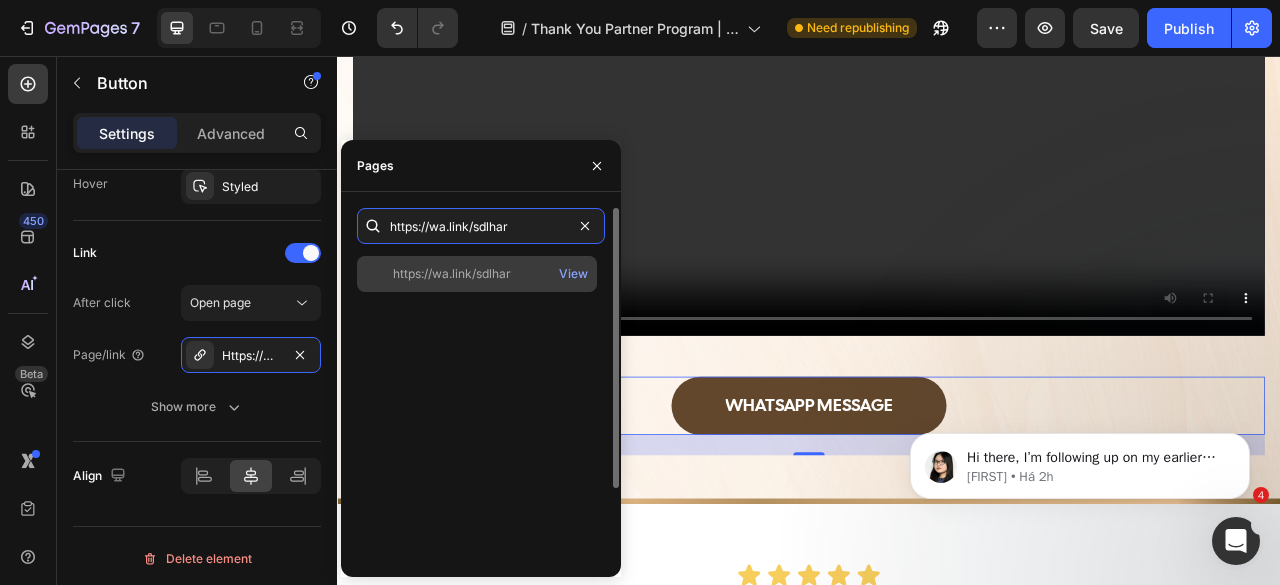 type on "https://wa.link/sdlhar" 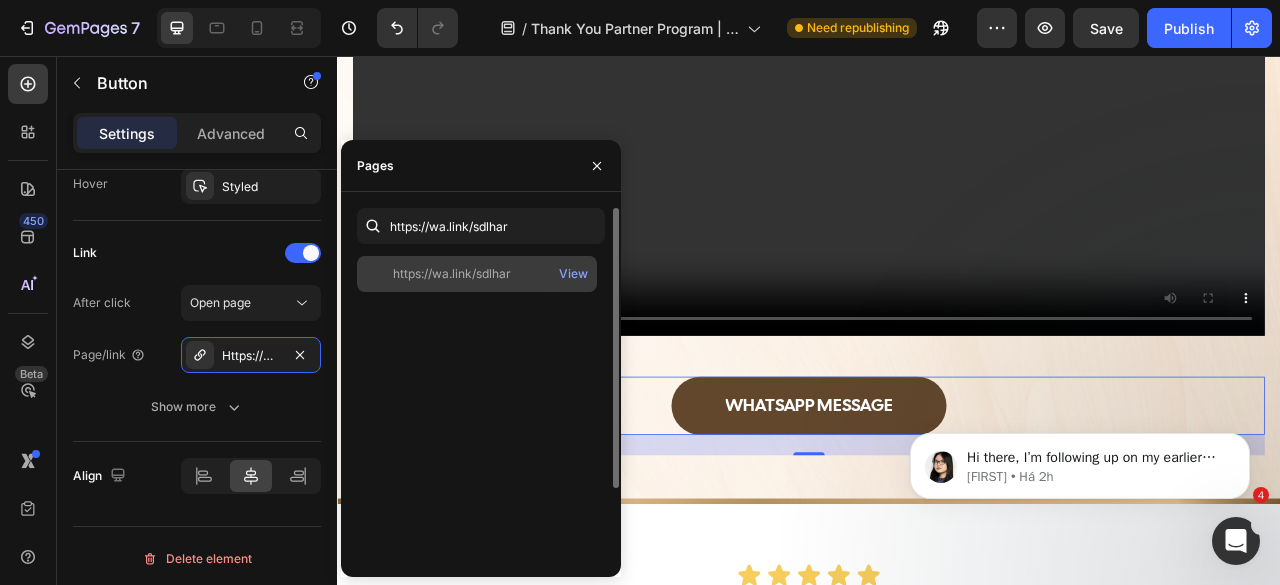 click on "https://wa.link/sdlhar" 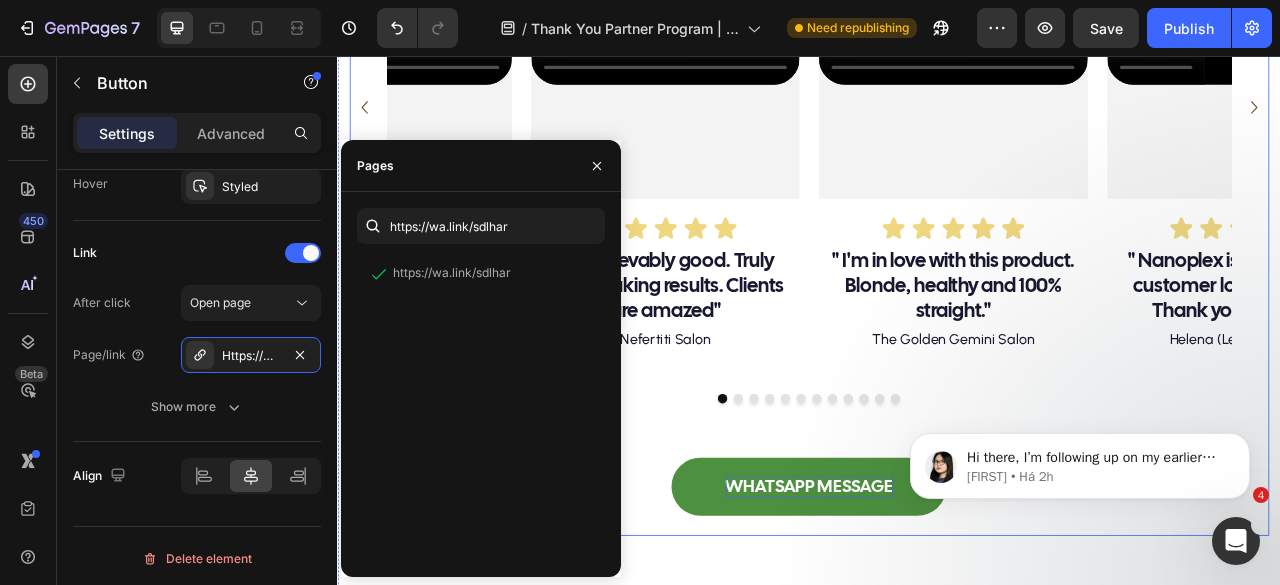 scroll, scrollTop: 2900, scrollLeft: 0, axis: vertical 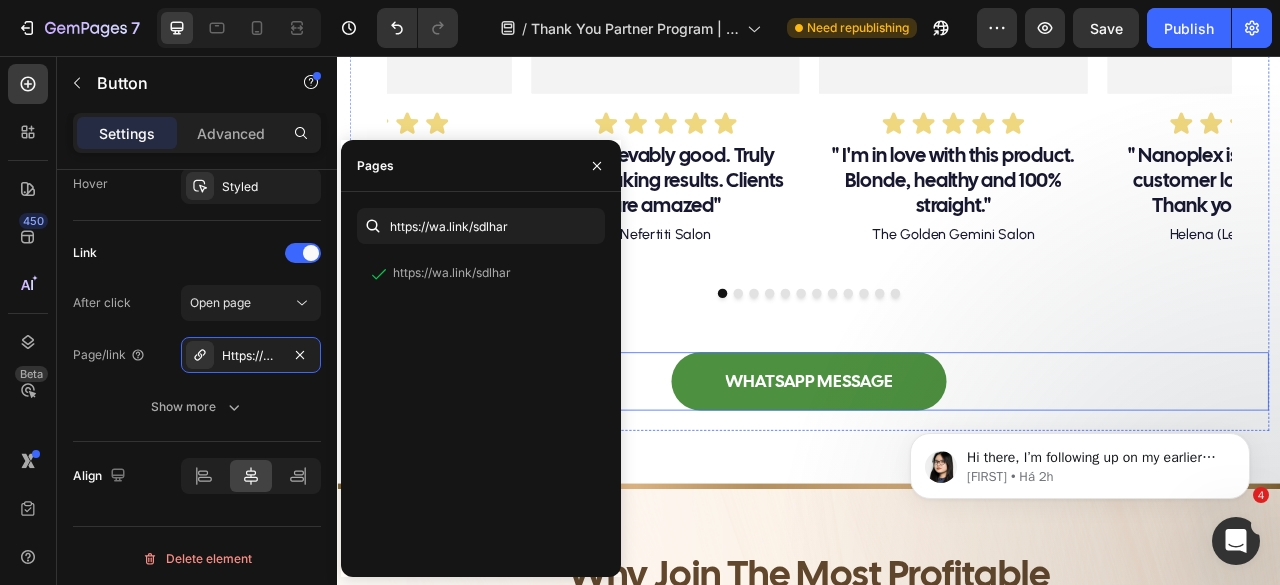 click on "WHATSAPP MESSAGE" at bounding box center (937, 470) 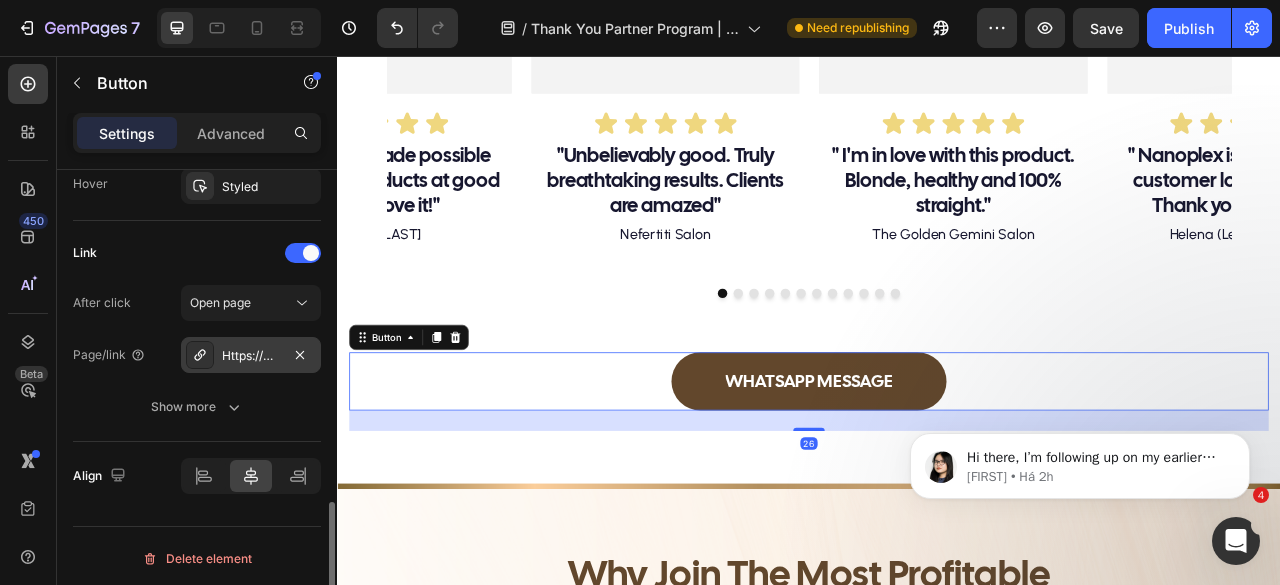drag, startPoint x: 220, startPoint y: 337, endPoint x: 0, endPoint y: 332, distance: 220.05681 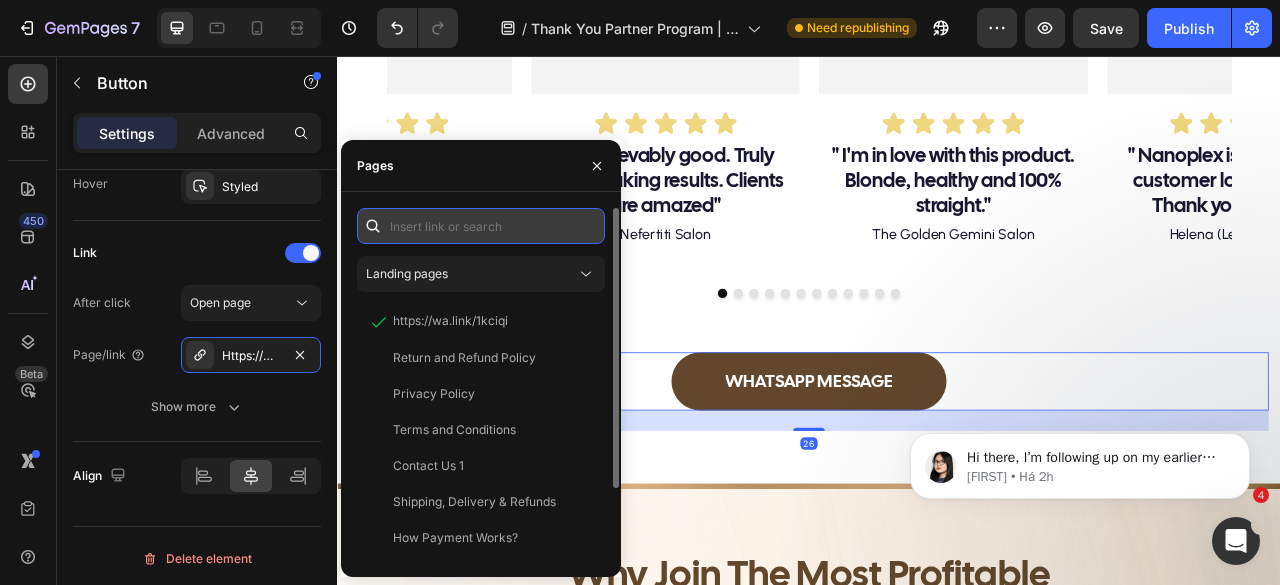 click at bounding box center (481, 226) 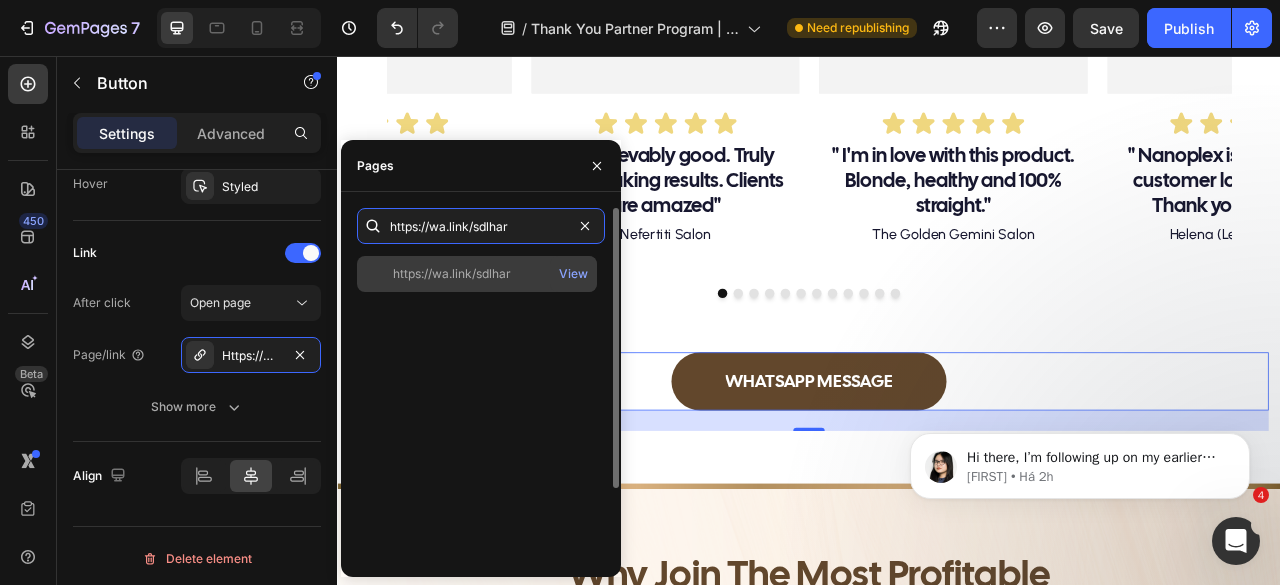 type on "https://wa.link/sdlhar" 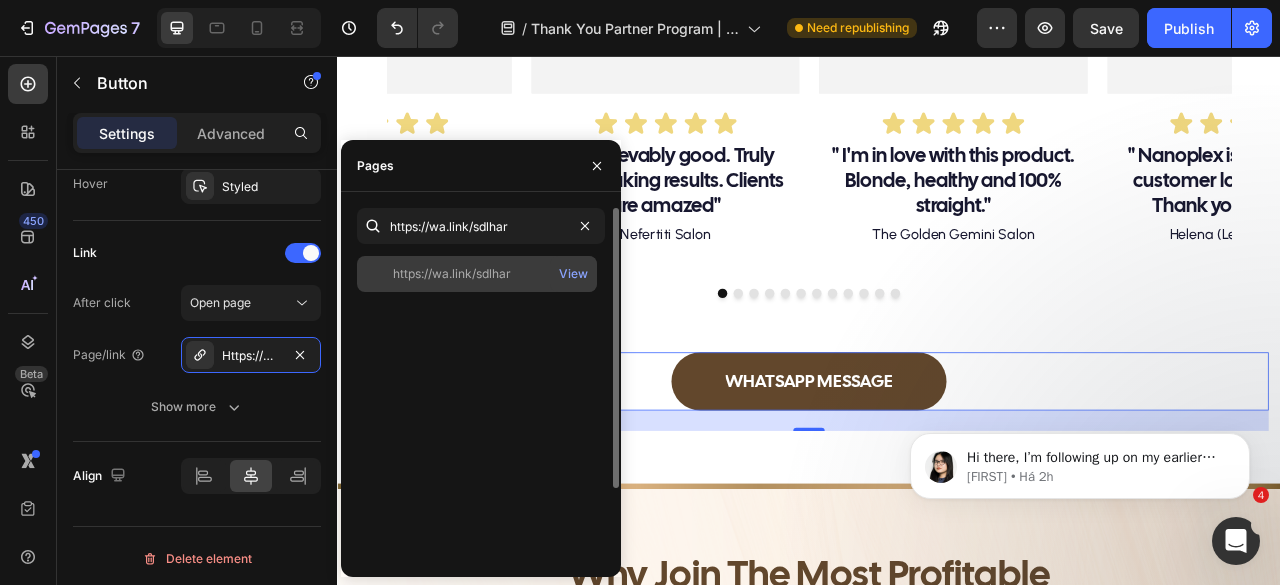 click on "https://wa.link/sdlhar" 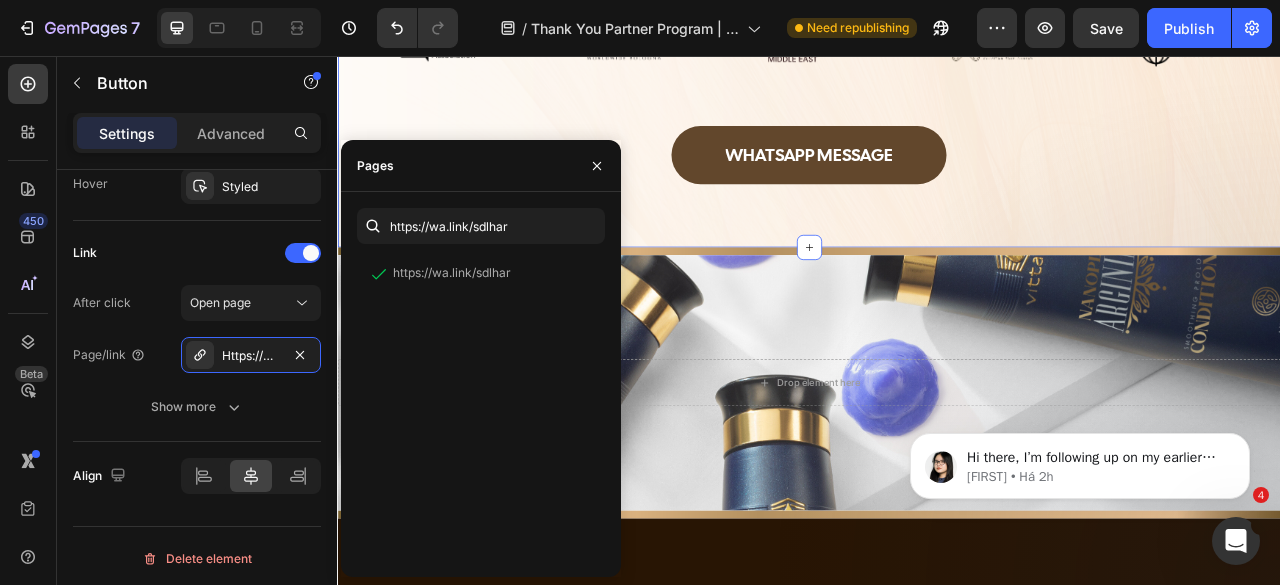 scroll, scrollTop: 4300, scrollLeft: 0, axis: vertical 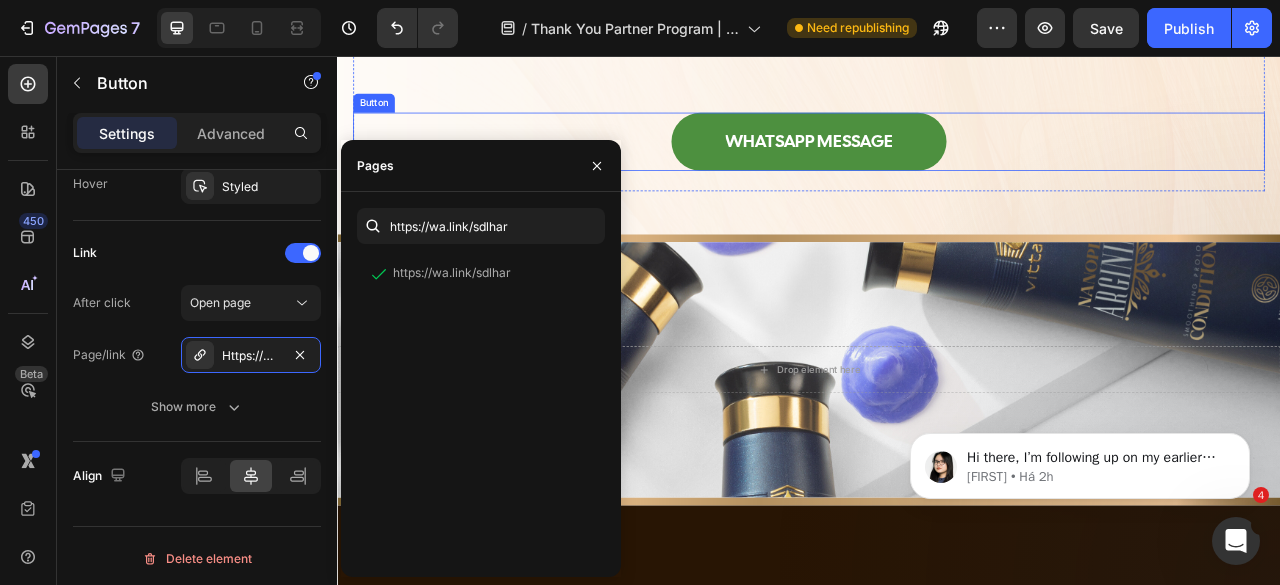 click on "WHATSAPP MESSAGE" at bounding box center [937, 165] 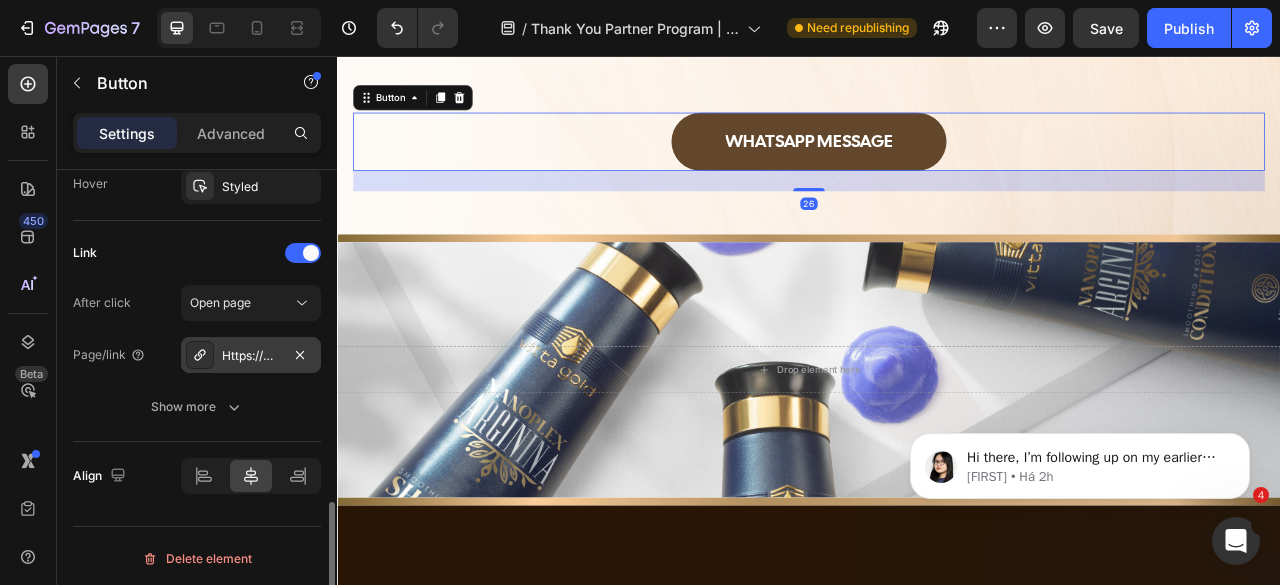 click on "Https://wa.Link/1kciqi" at bounding box center [251, 356] 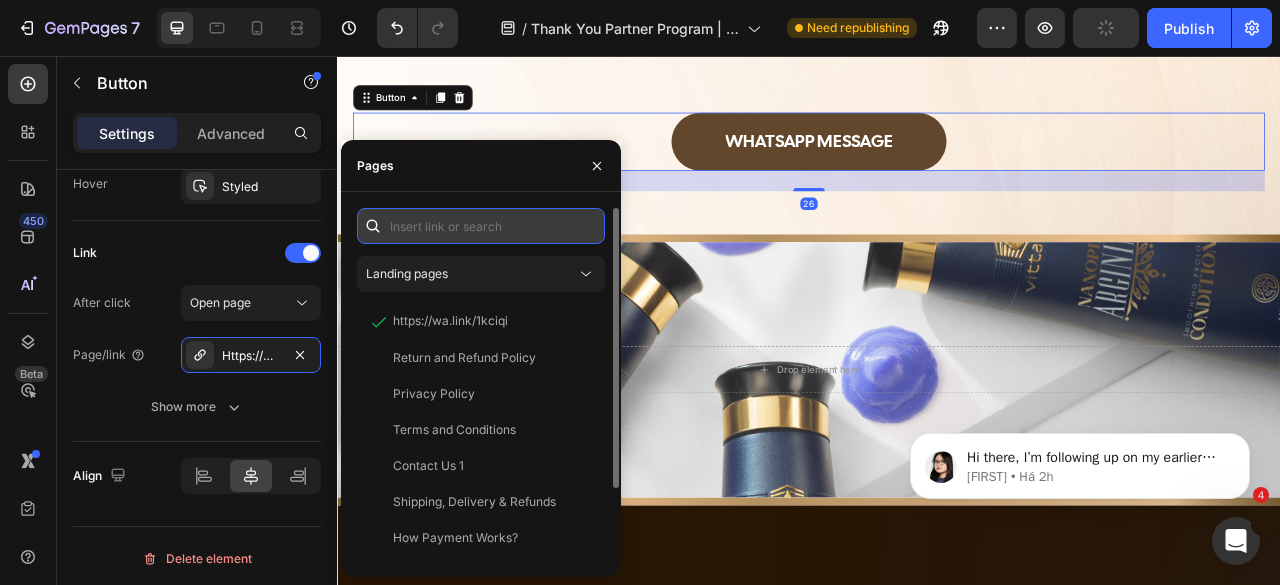 click at bounding box center [481, 226] 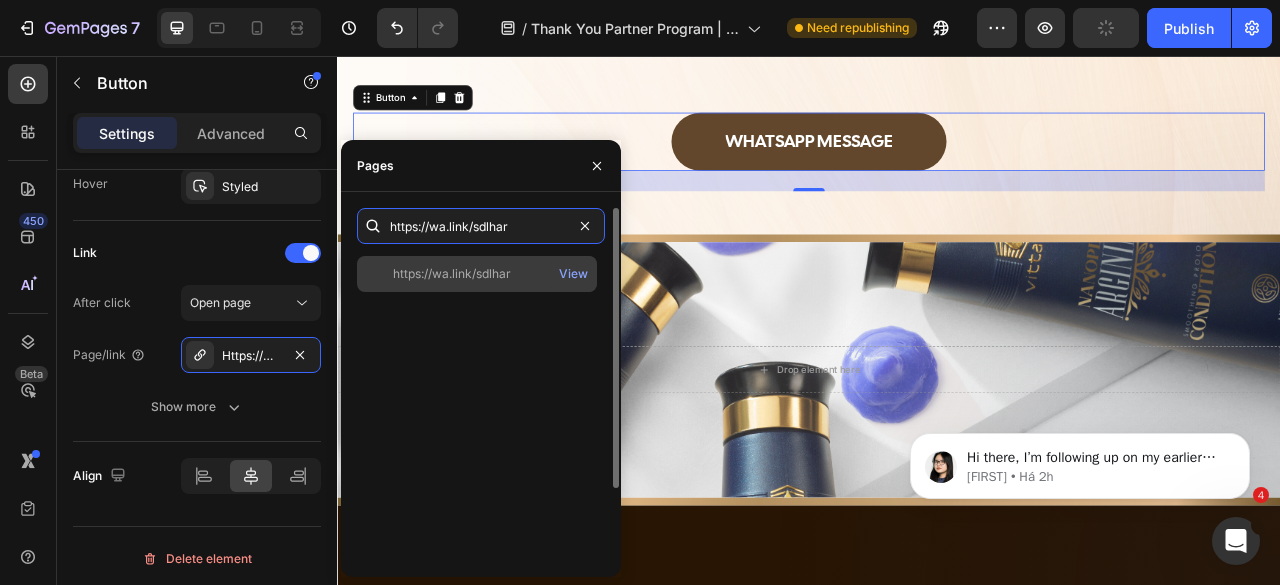 type on "https://wa.link/sdlhar" 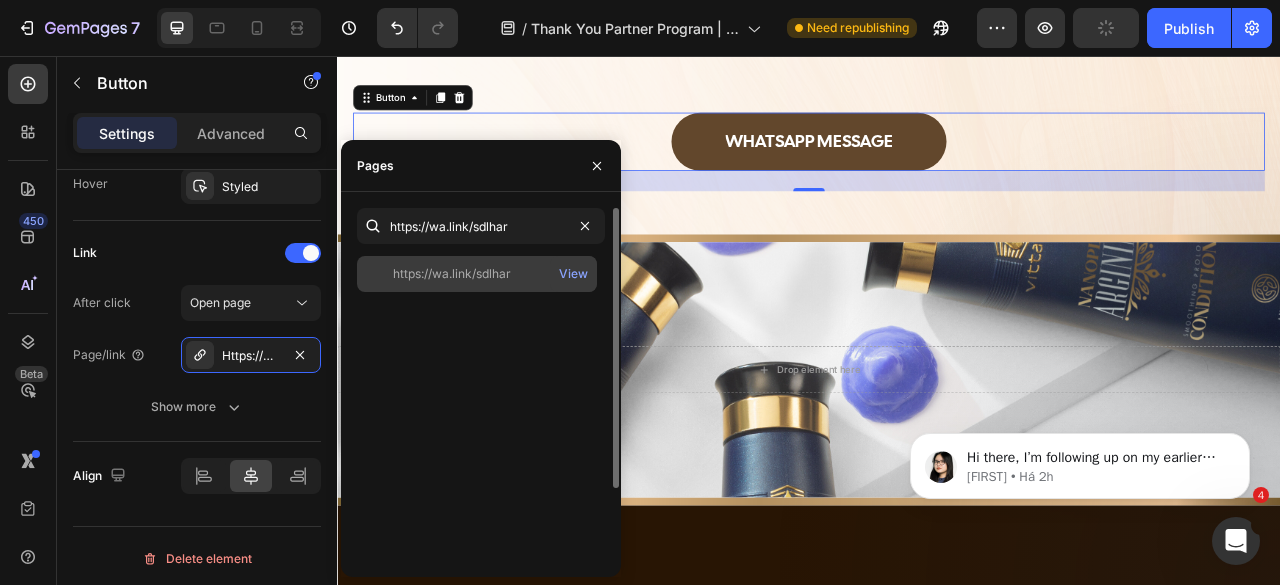 click on "https://wa.link/sdlhar" 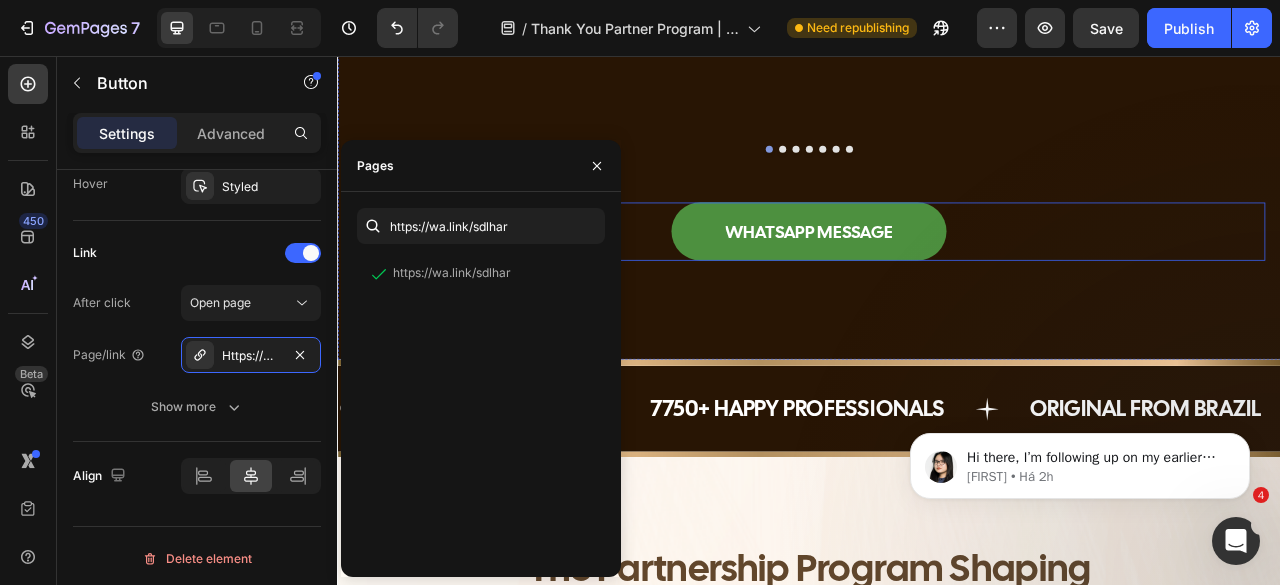 scroll, scrollTop: 5700, scrollLeft: 0, axis: vertical 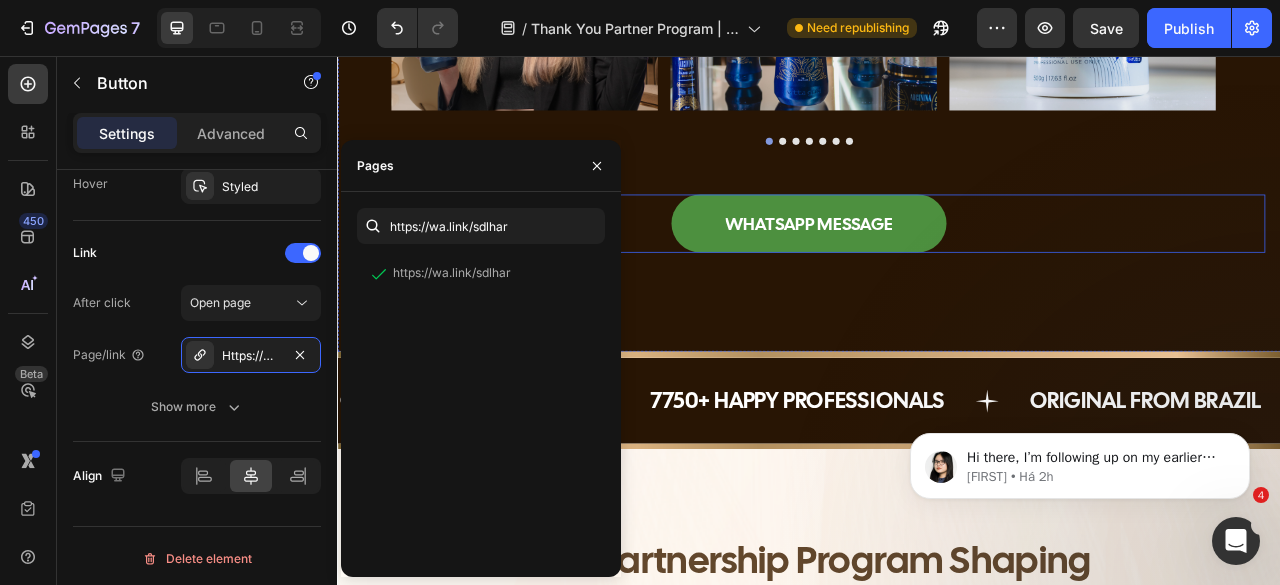 click on "WHATSAPP MESSAGE" at bounding box center [937, 269] 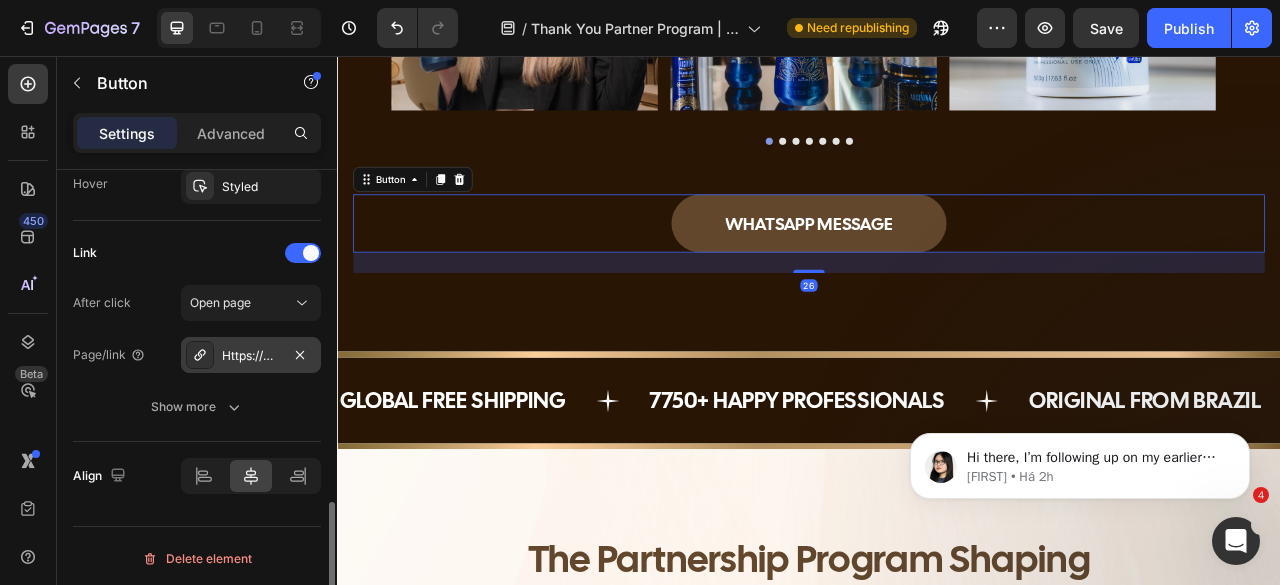 click on "Https://wa.Link/1kciqi" at bounding box center (251, 356) 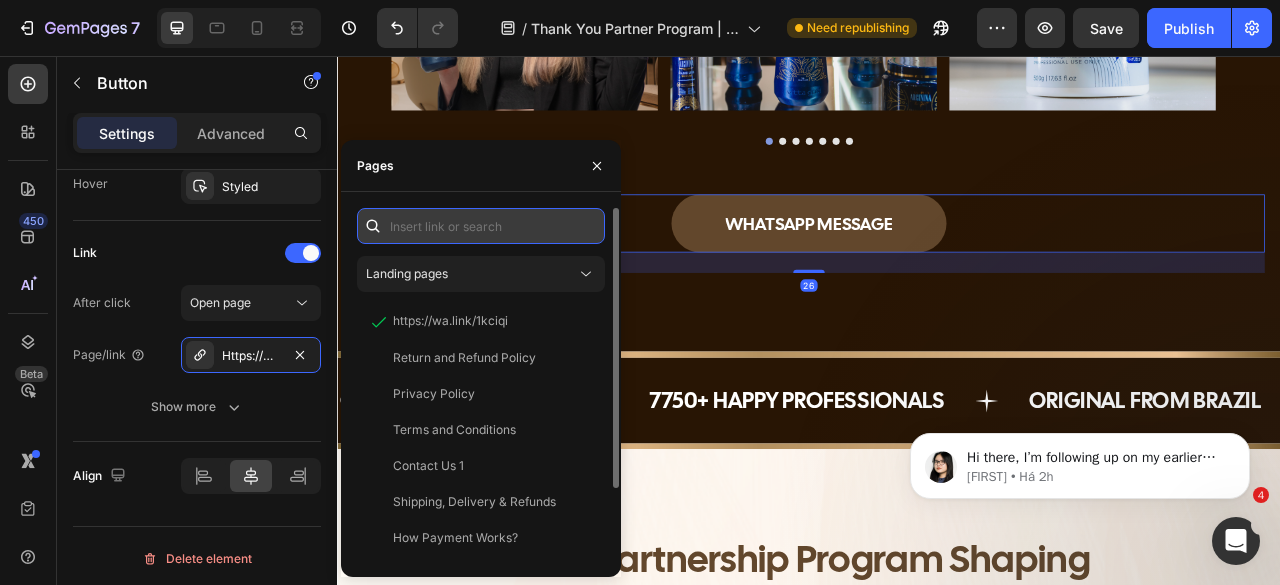 click at bounding box center [481, 226] 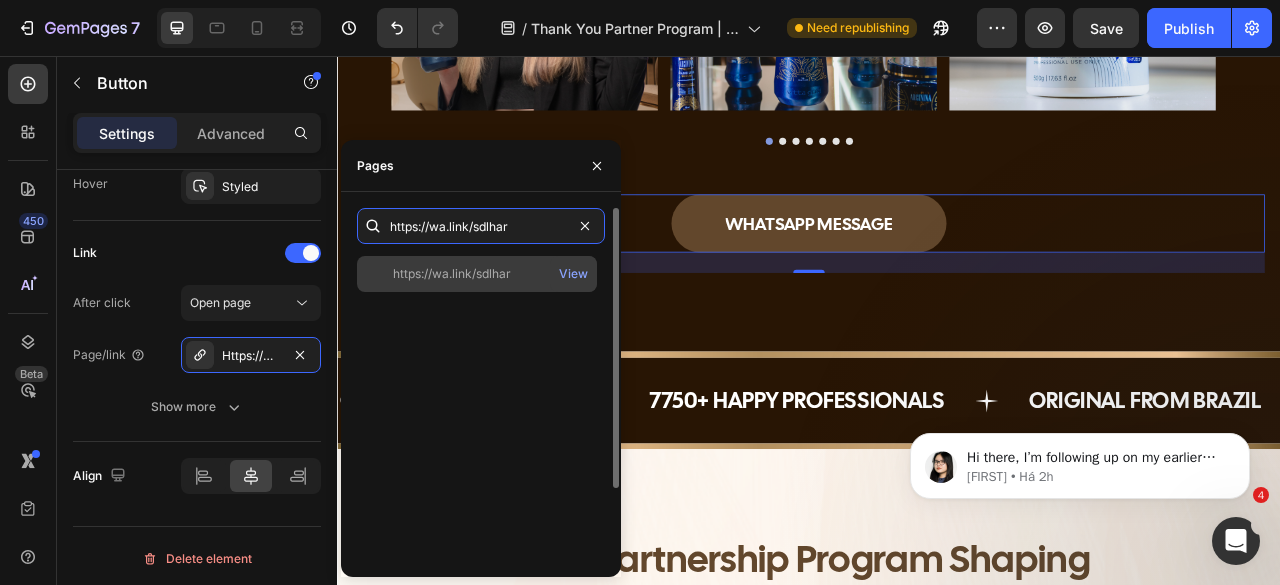 type on "https://wa.link/sdlhar" 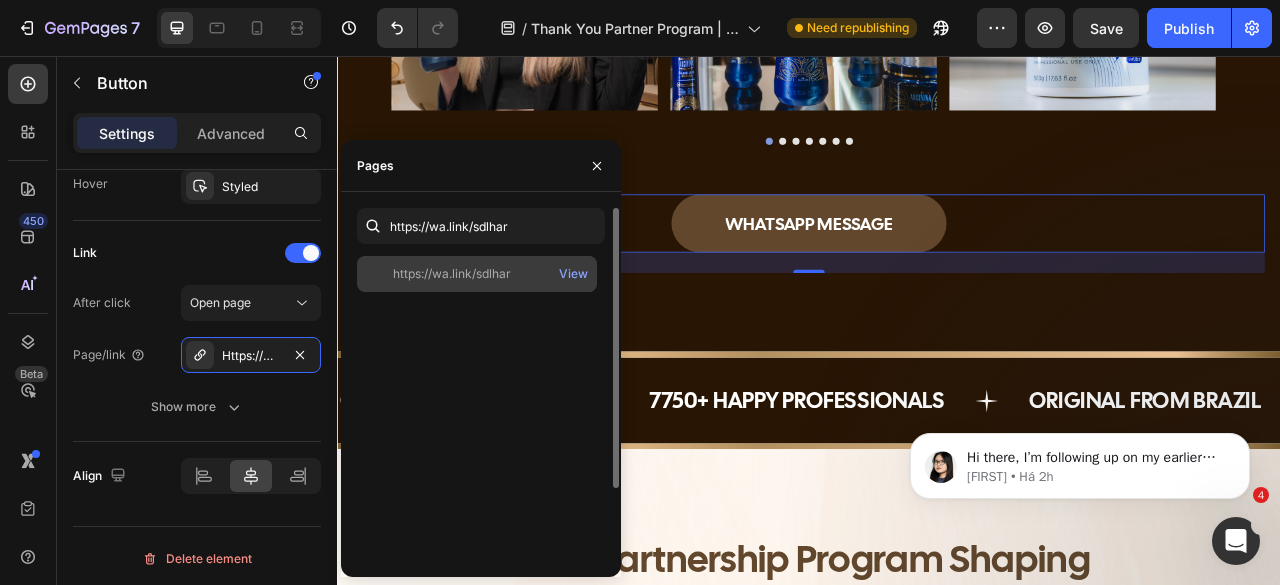 click on "https://wa.link/sdlhar" 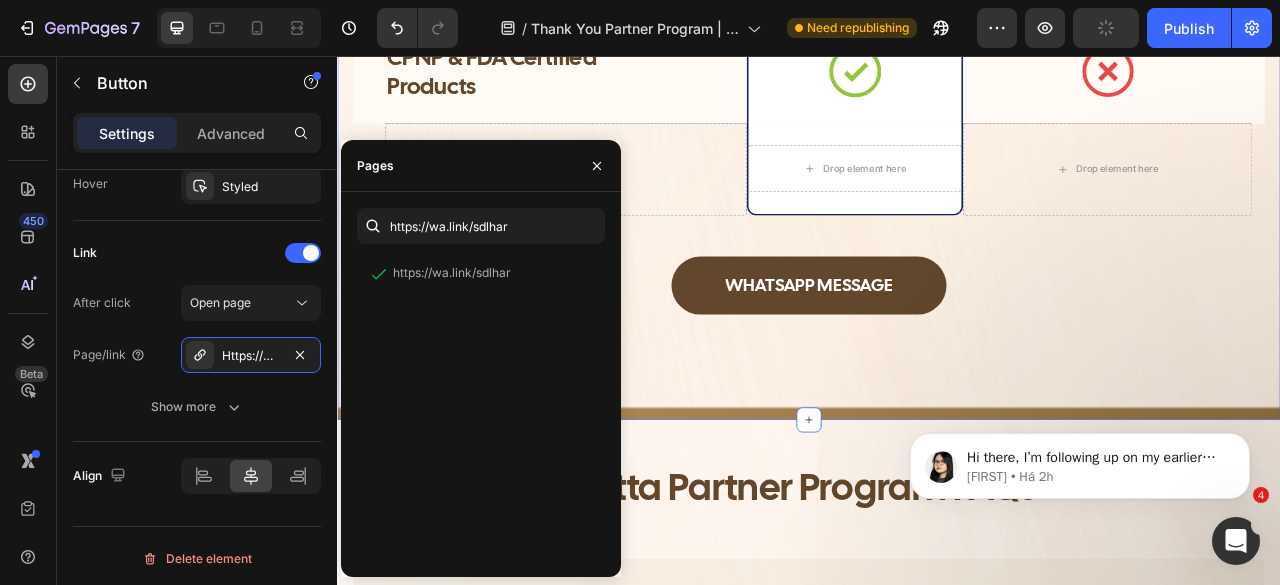 scroll, scrollTop: 7900, scrollLeft: 0, axis: vertical 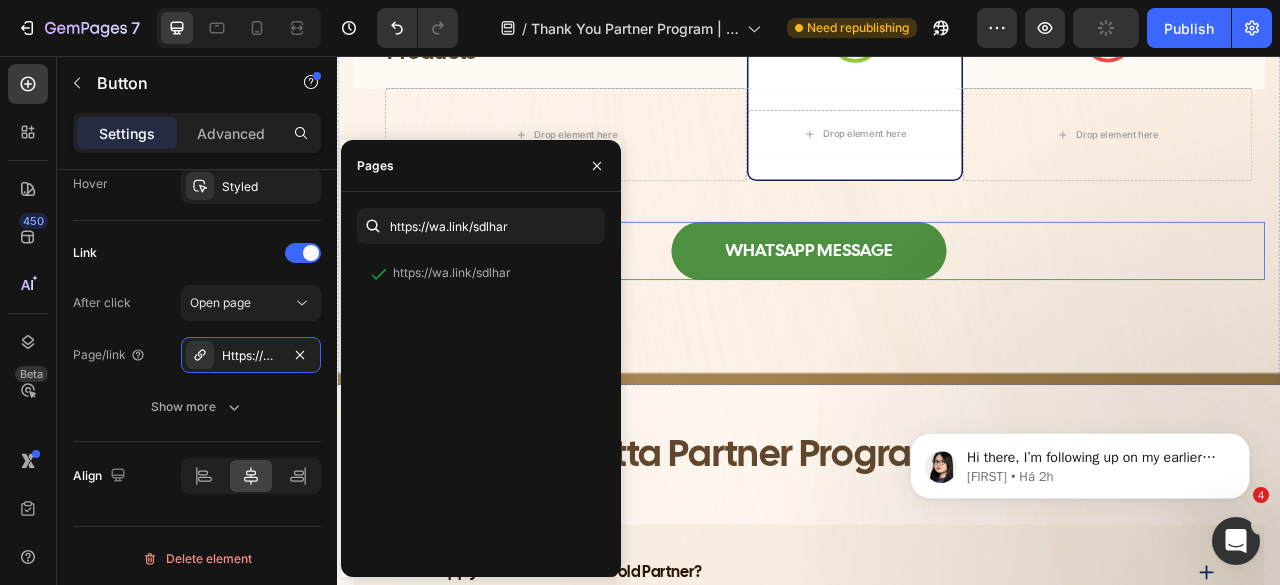 click on "WHATSAPP MESSAGE" at bounding box center (937, 304) 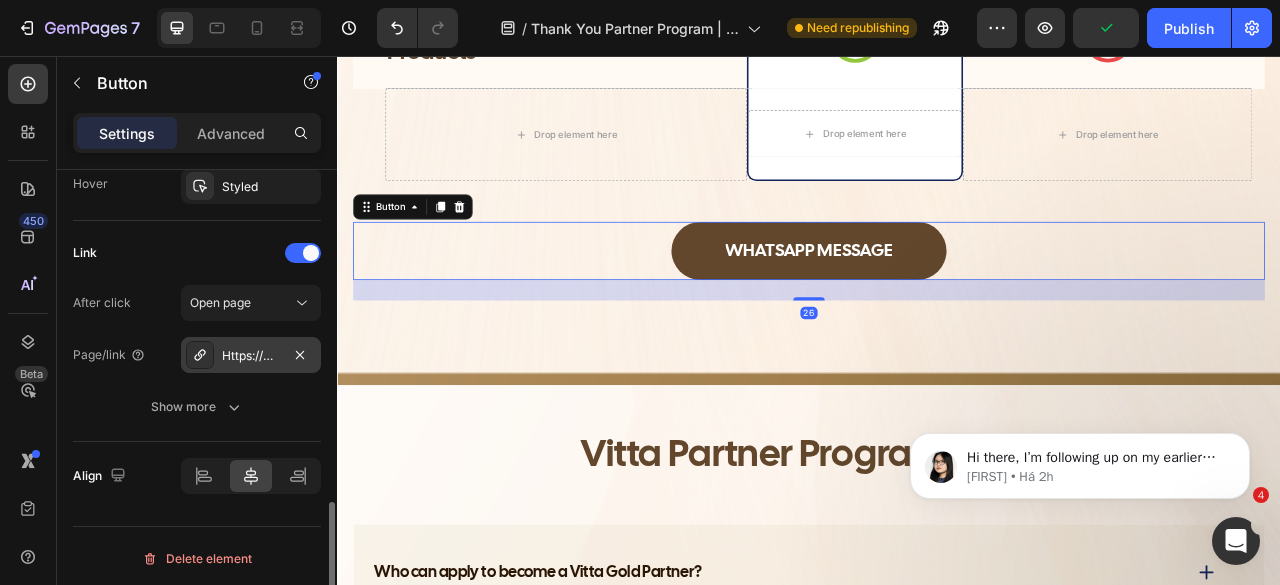 click on "Https://wa.Link/1kciqi" at bounding box center (251, 356) 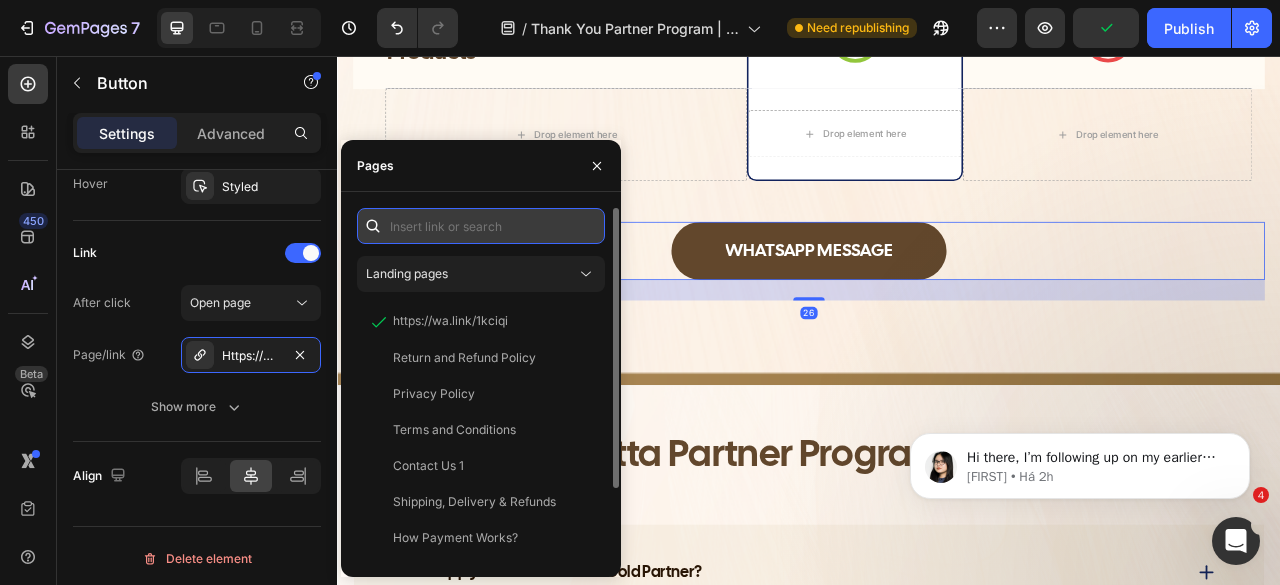 click at bounding box center (481, 226) 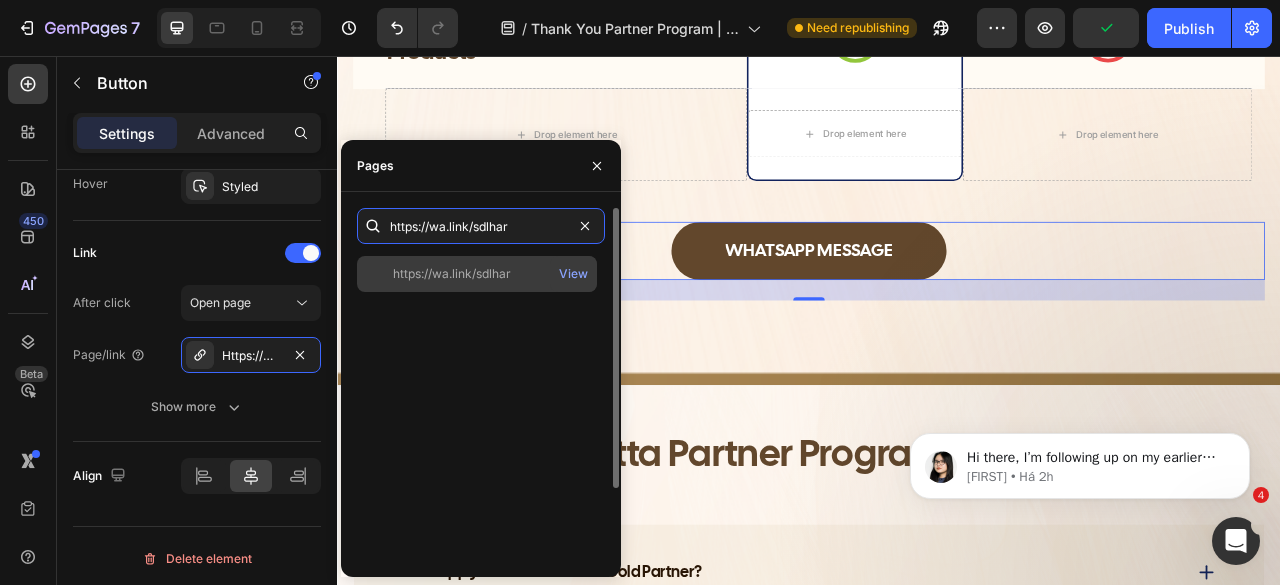 type on "https://wa.link/sdlhar" 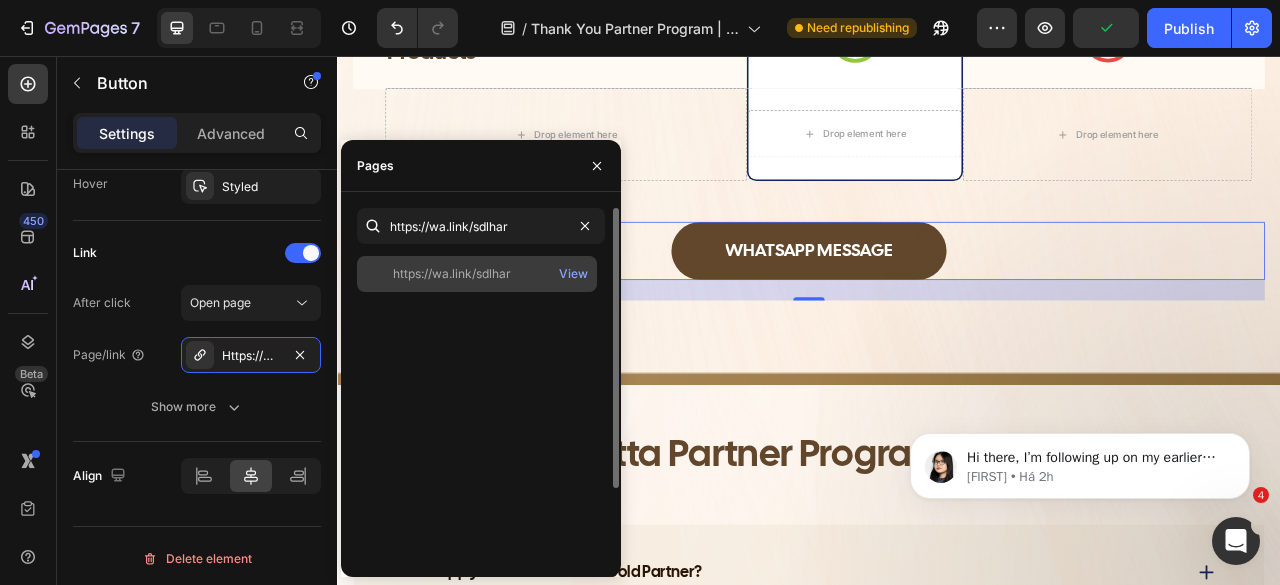 click on "https://wa.link/sdlhar   View" 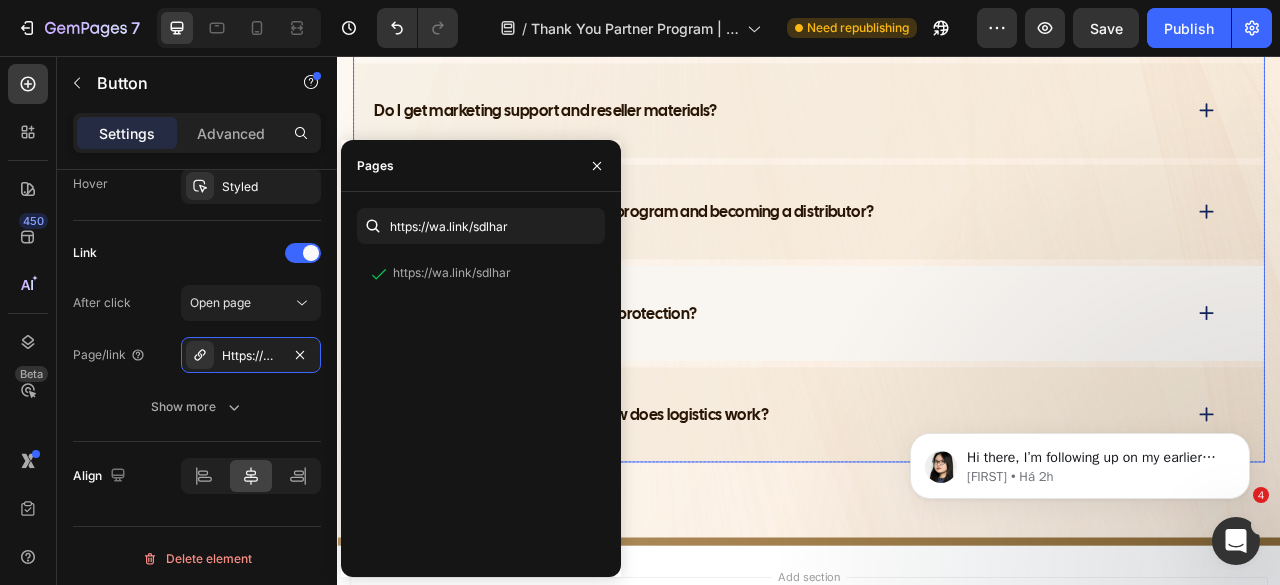 scroll, scrollTop: 9330, scrollLeft: 0, axis: vertical 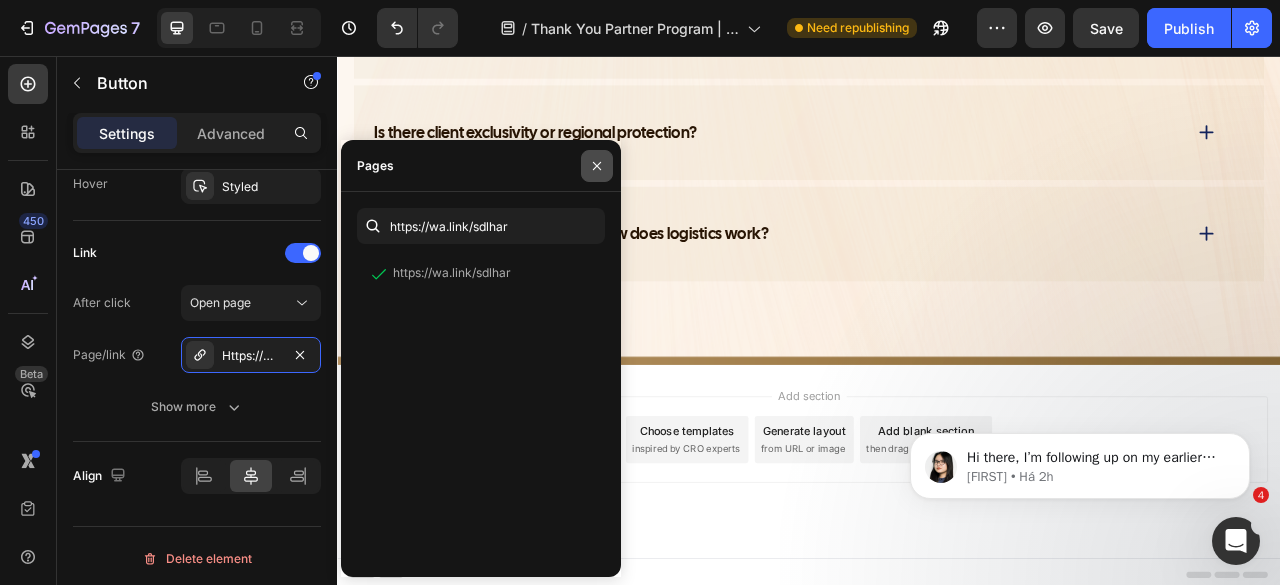 click 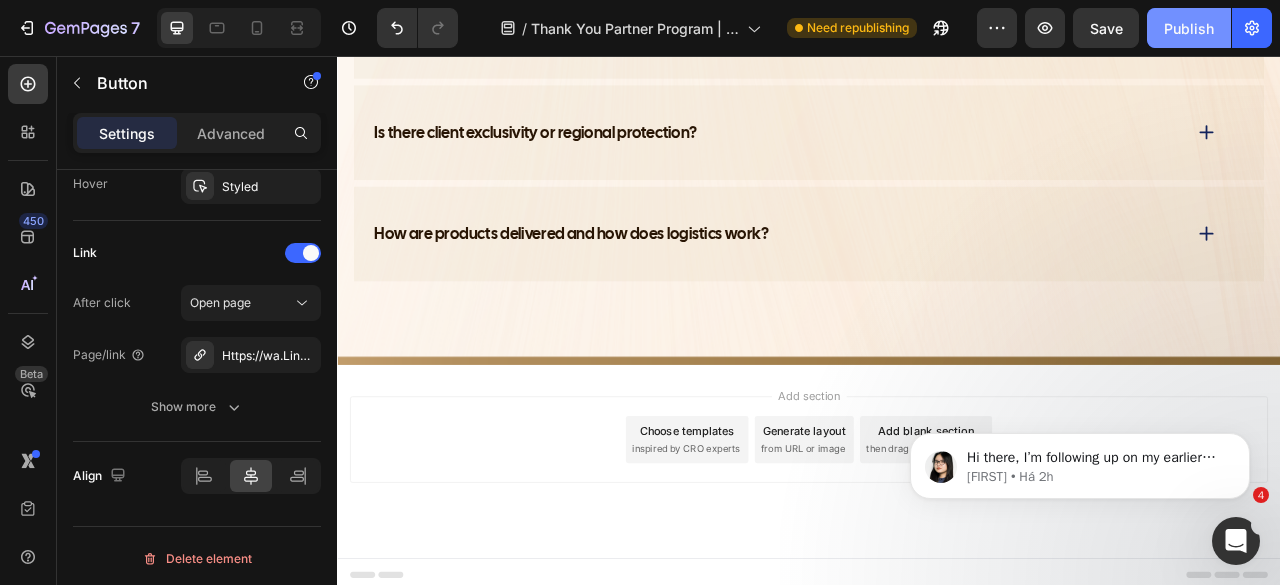 click on "Publish" at bounding box center [1189, 28] 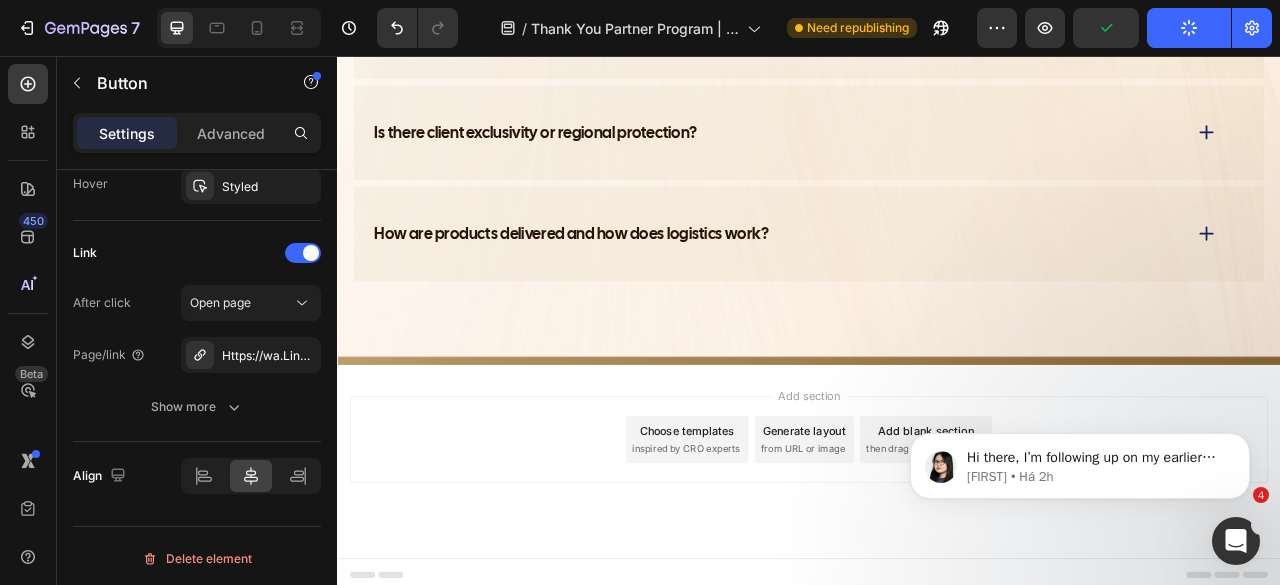 type 